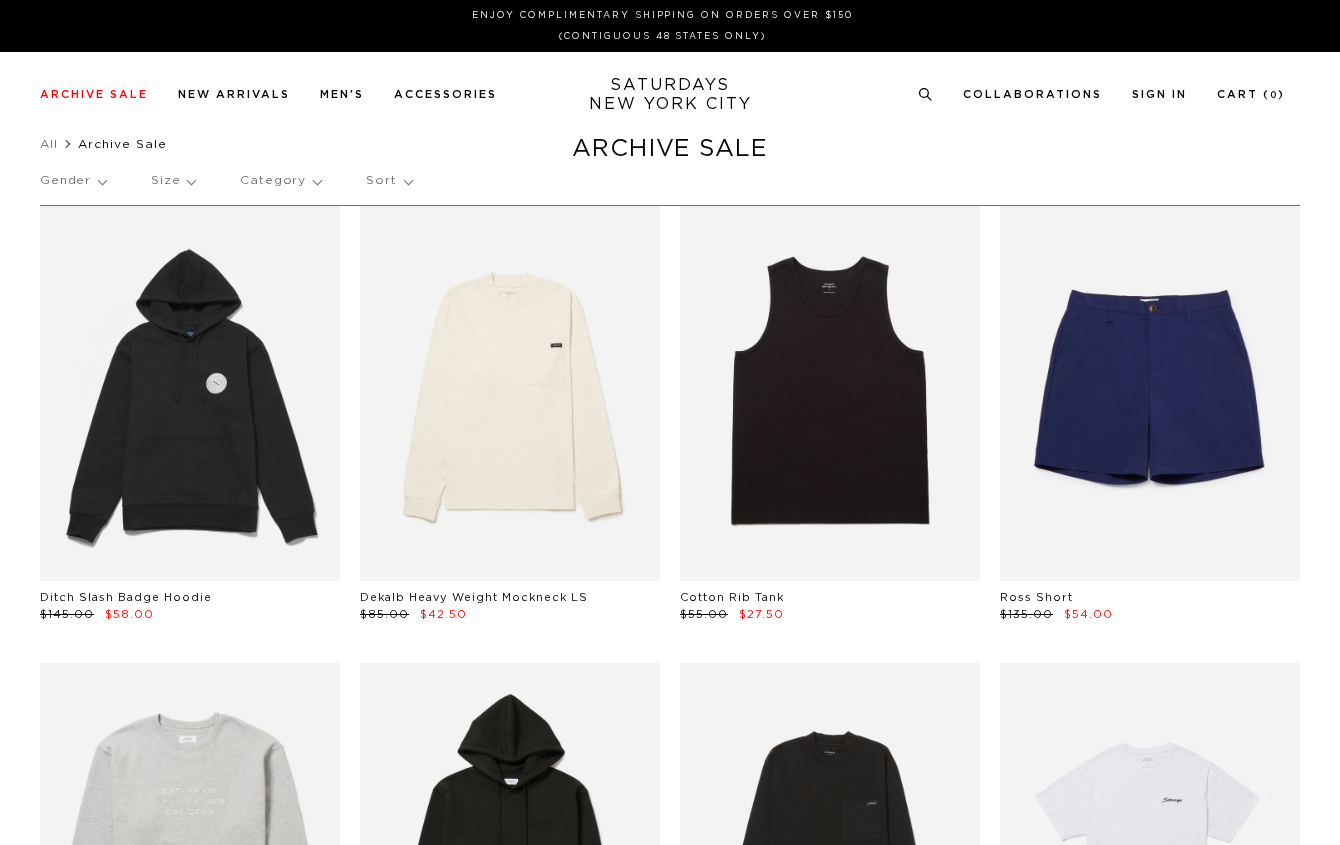 scroll, scrollTop: 0, scrollLeft: 0, axis: both 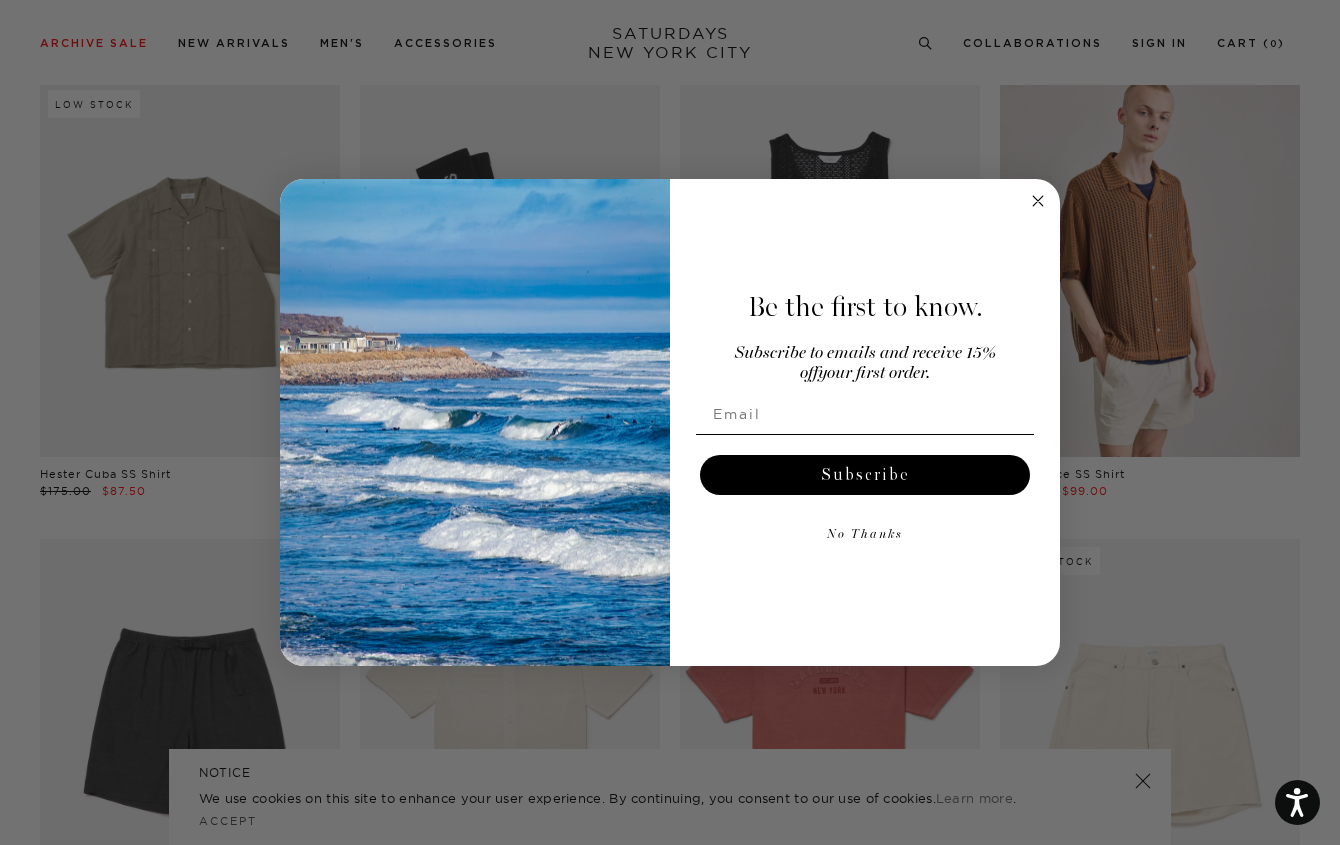 click 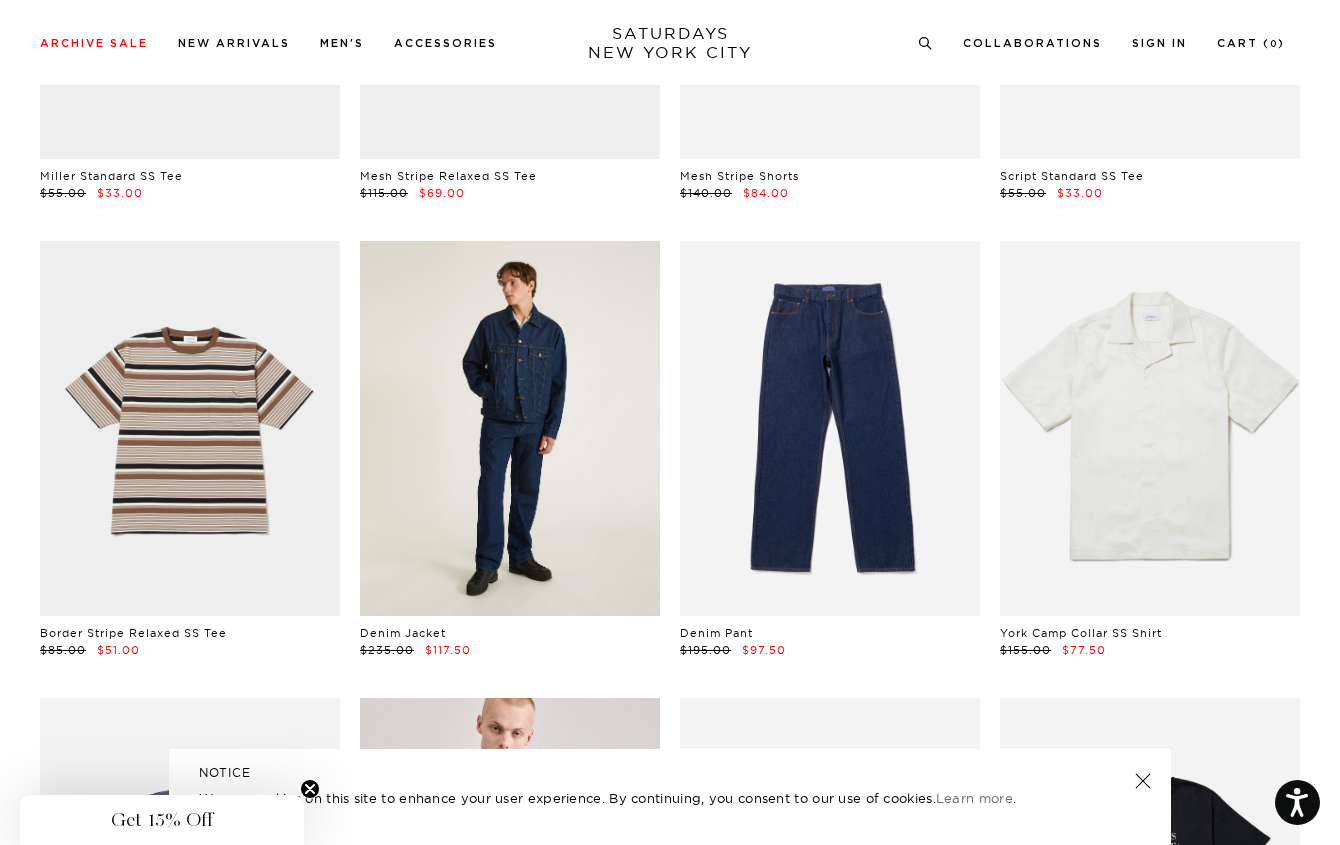 scroll, scrollTop: 2079, scrollLeft: 0, axis: vertical 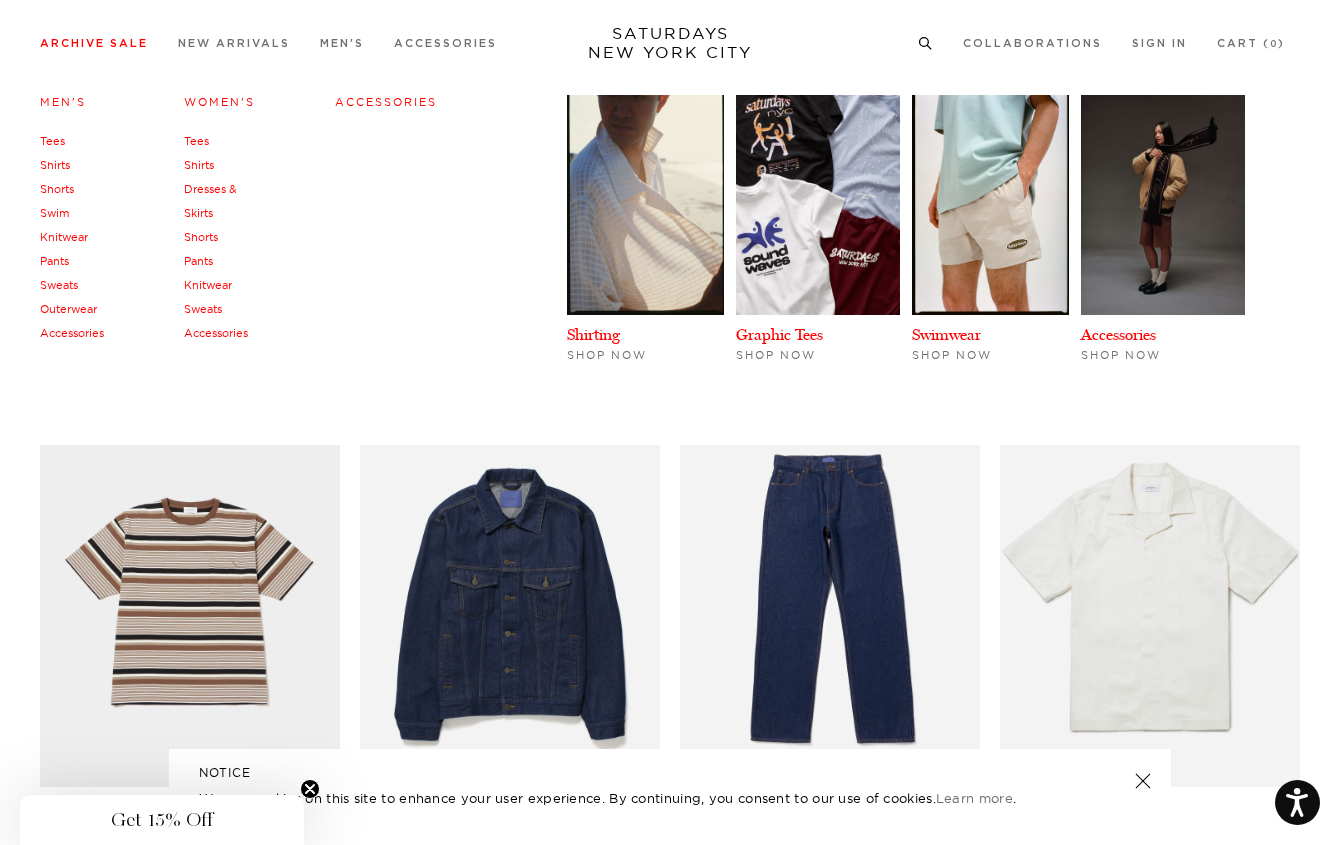 click on "Accessories" at bounding box center [72, 333] 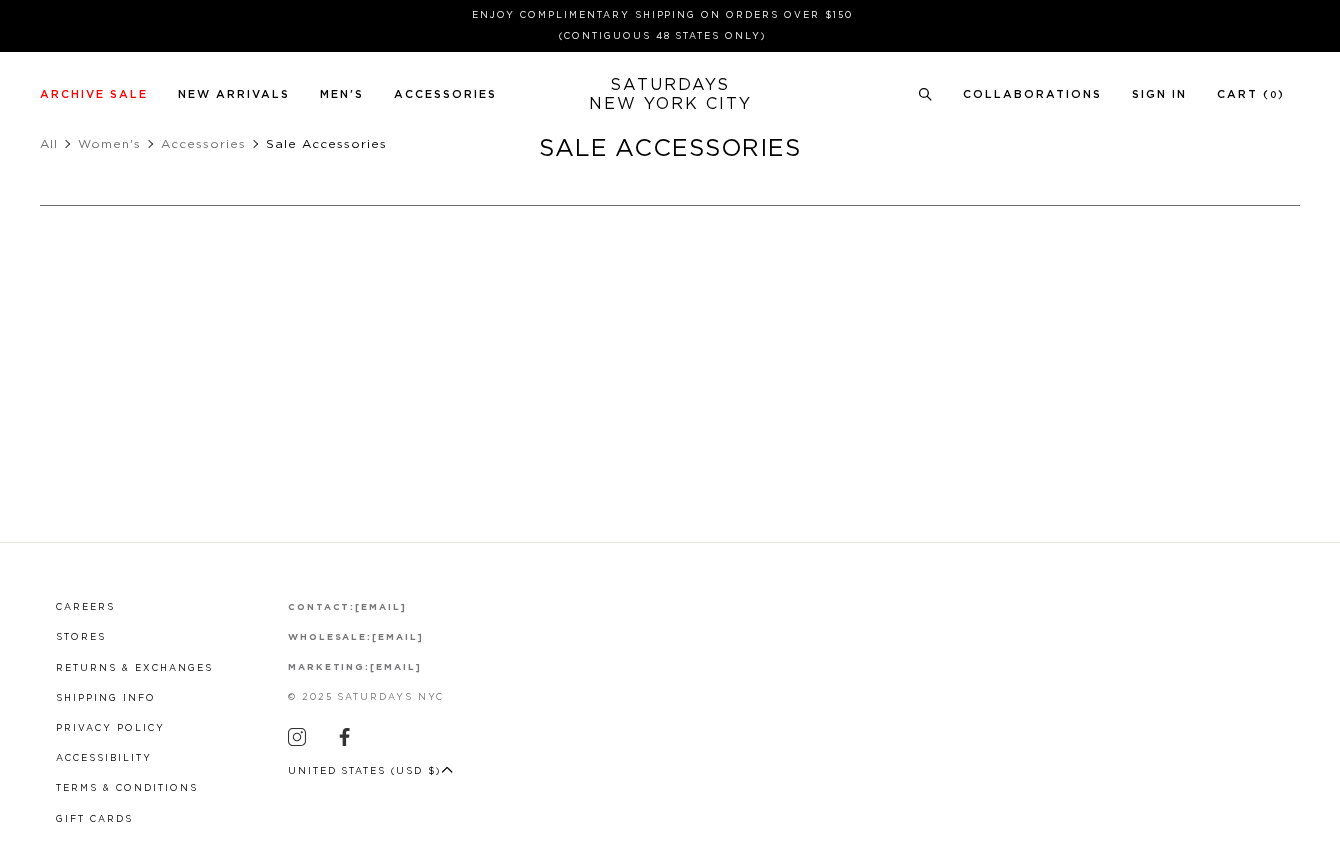 scroll, scrollTop: 0, scrollLeft: 0, axis: both 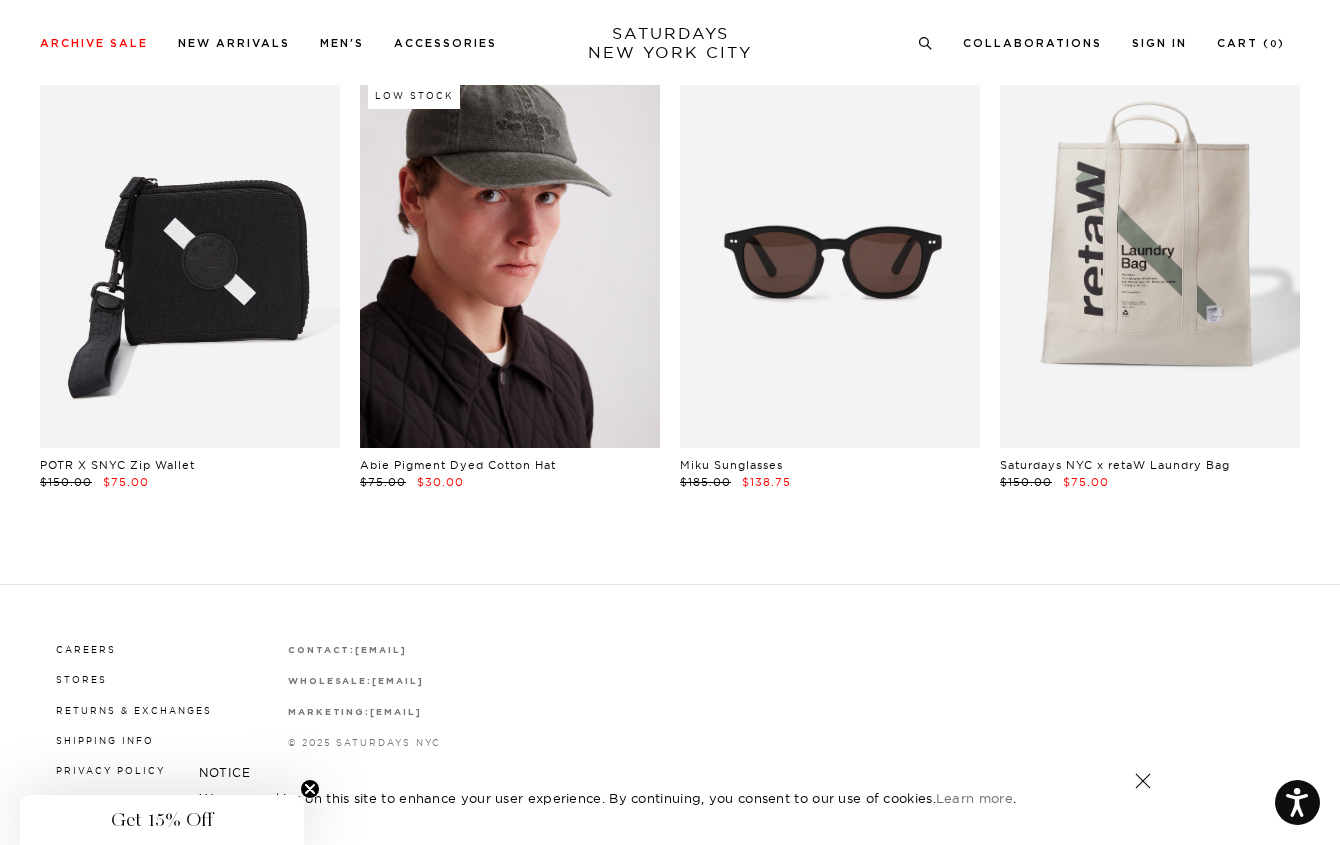 click at bounding box center (510, 260) 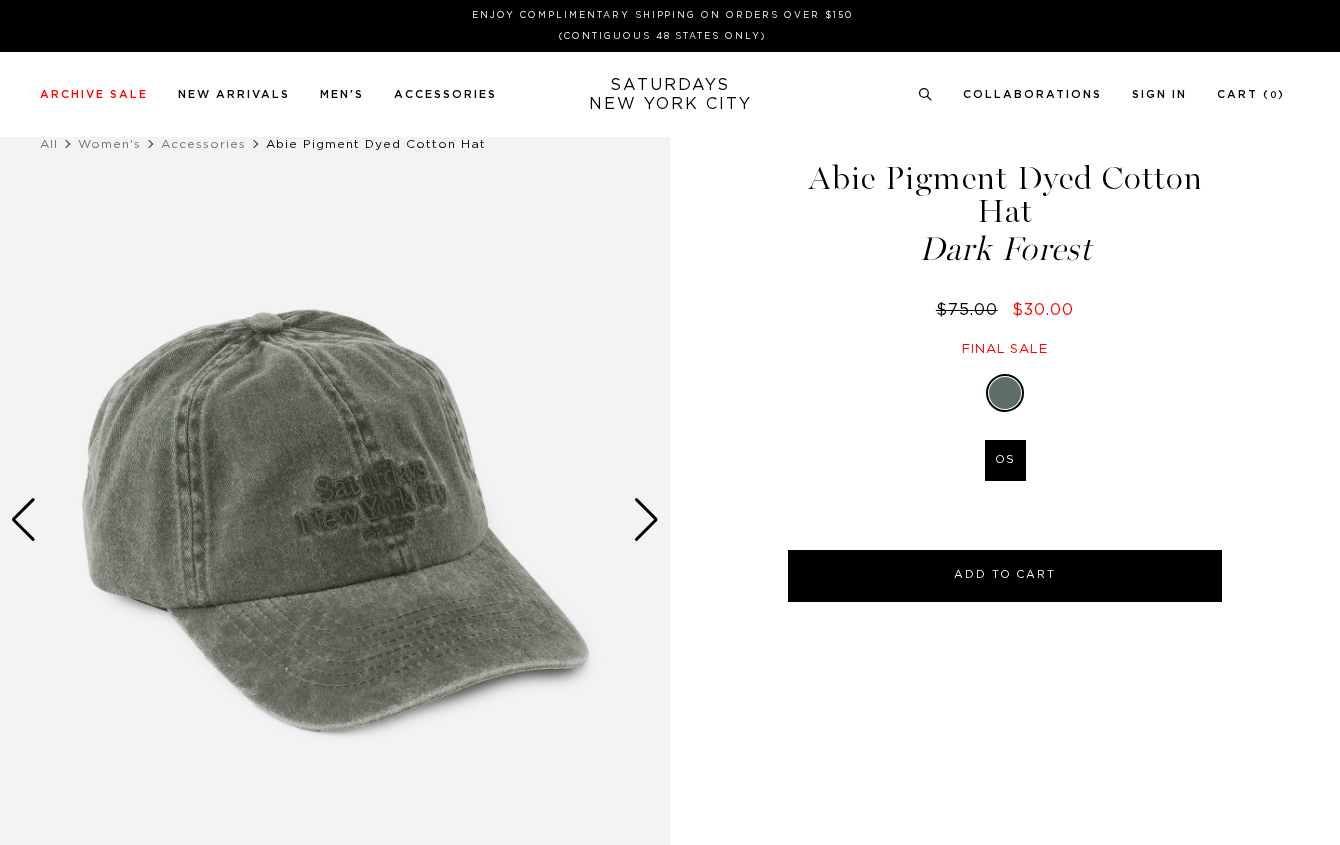scroll, scrollTop: 0, scrollLeft: 0, axis: both 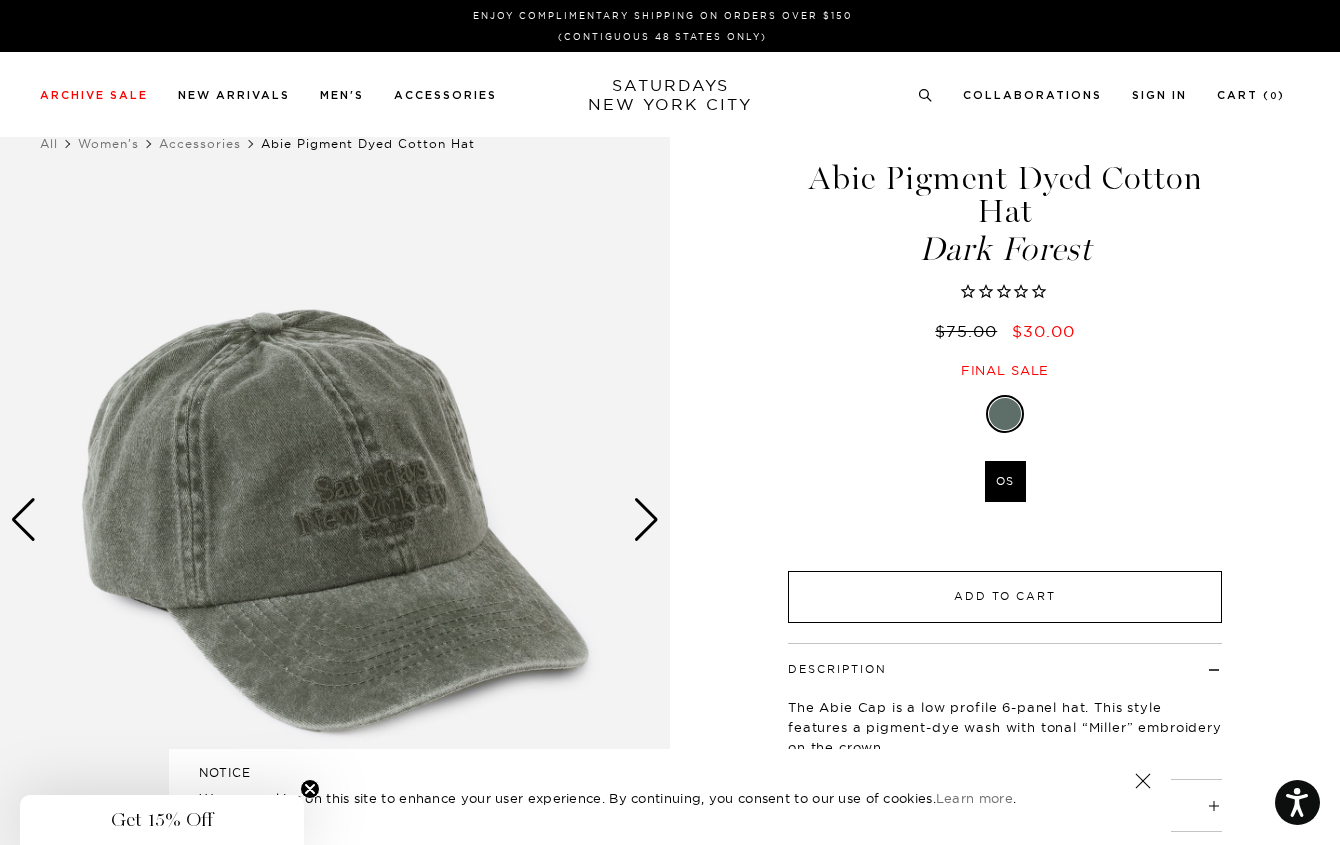 click on "Add to Cart" at bounding box center [1005, 597] 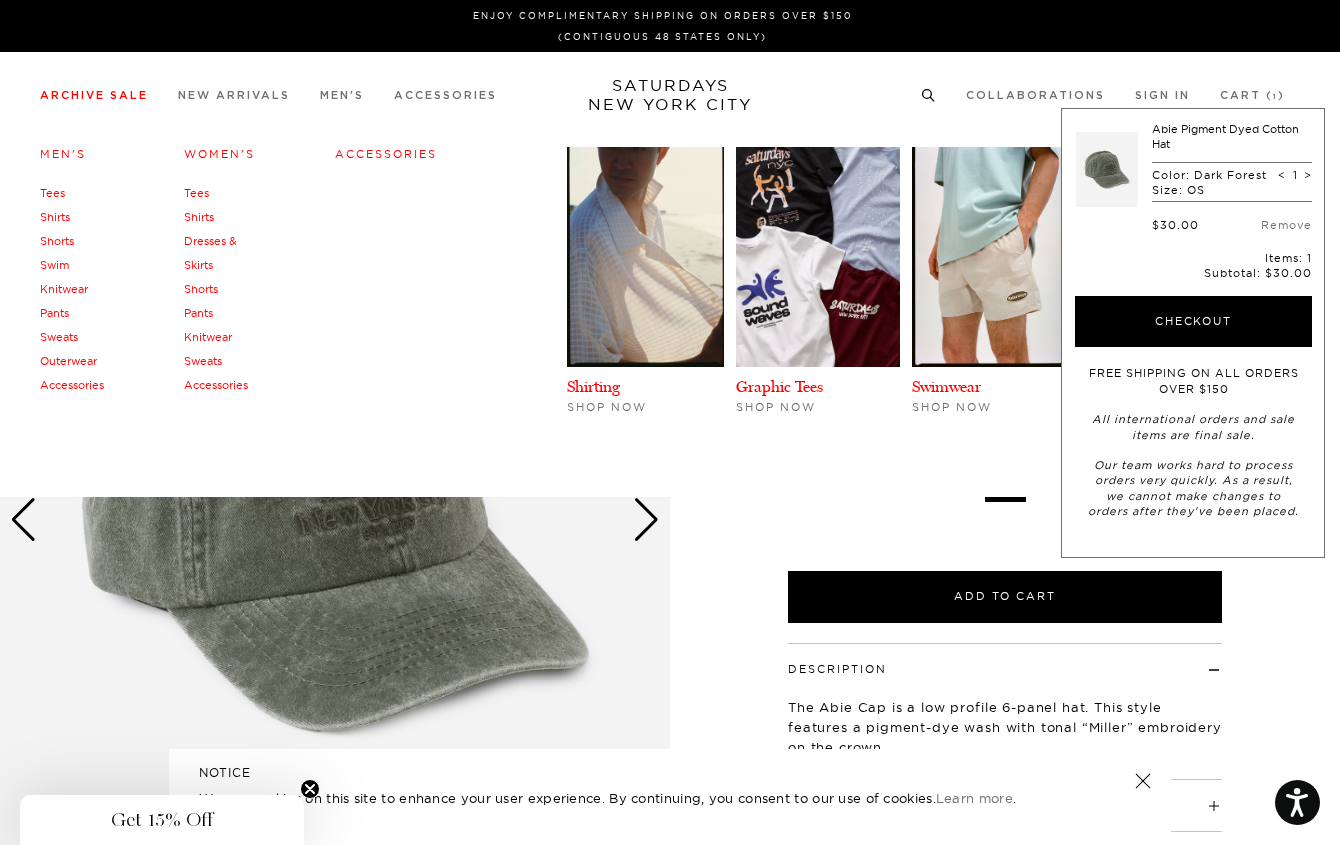click on "Accessories" at bounding box center [72, 385] 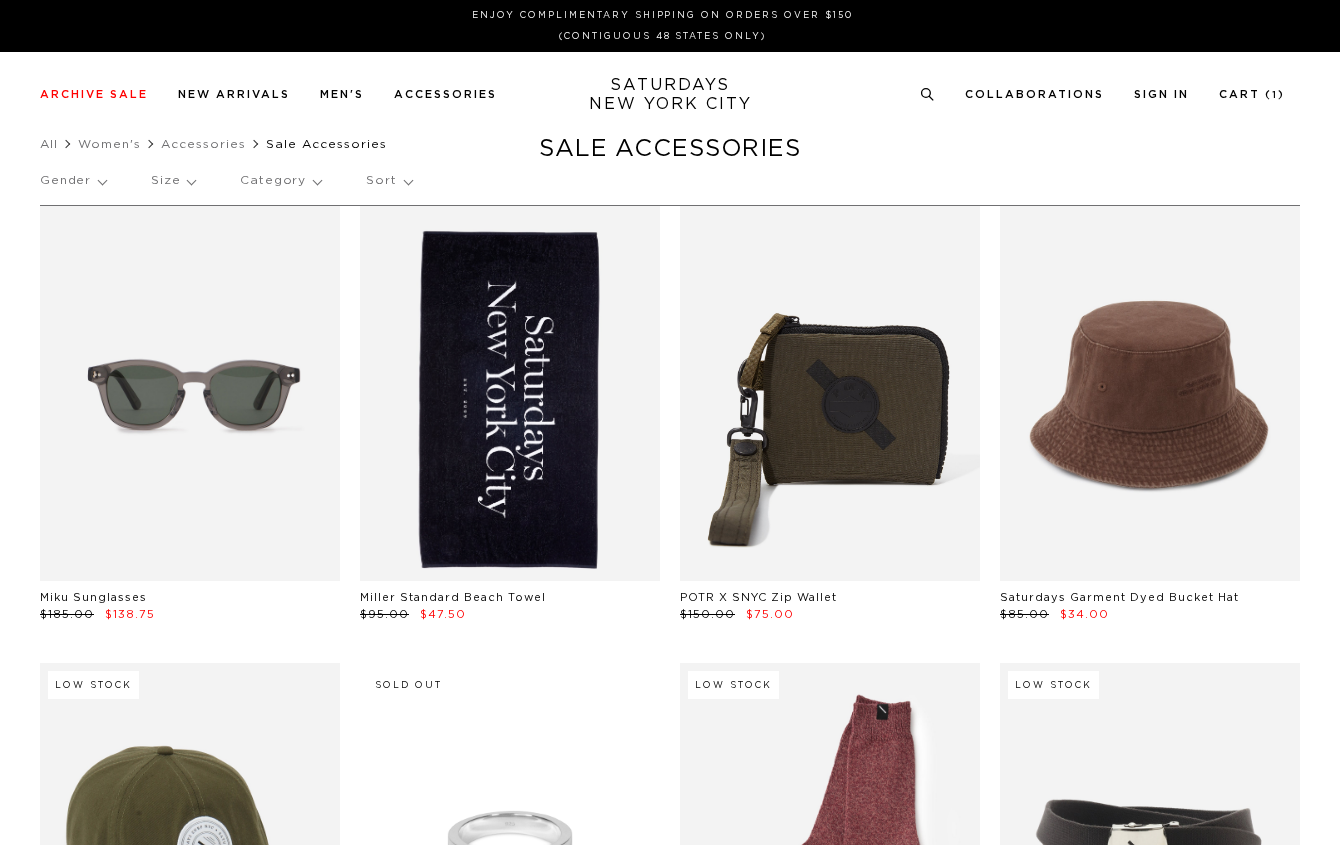 scroll, scrollTop: 0, scrollLeft: 0, axis: both 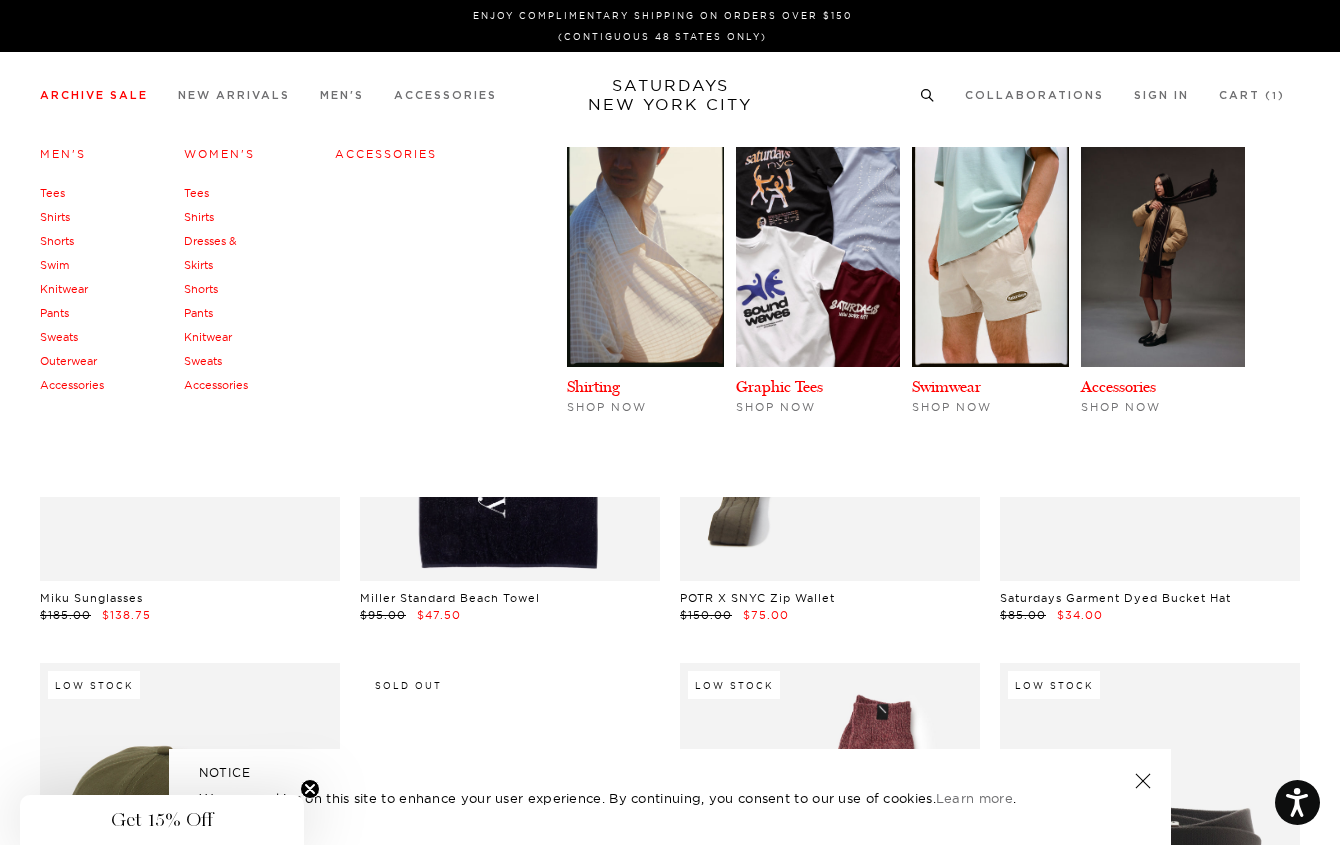 click on "Pants" at bounding box center (54, 313) 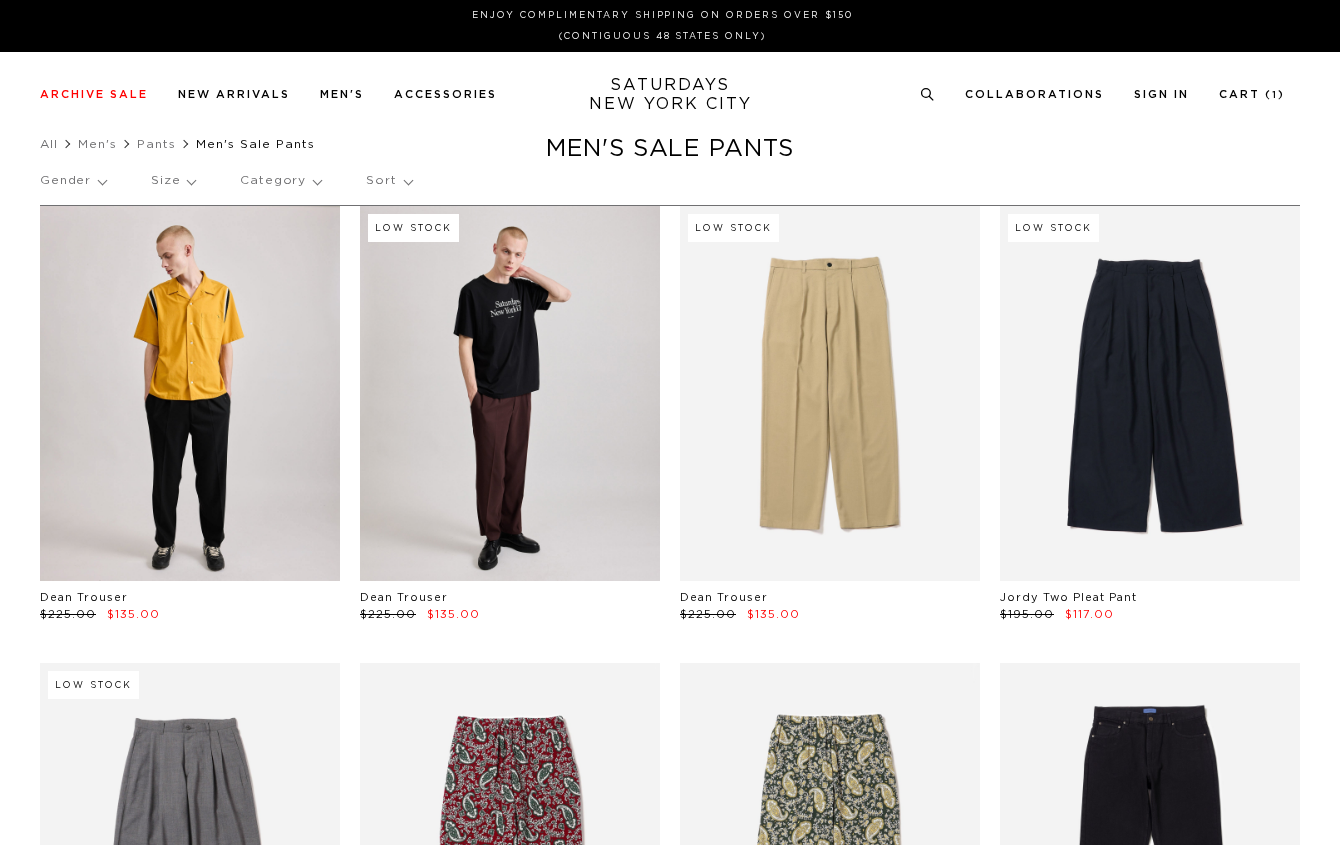 scroll, scrollTop: 0, scrollLeft: 0, axis: both 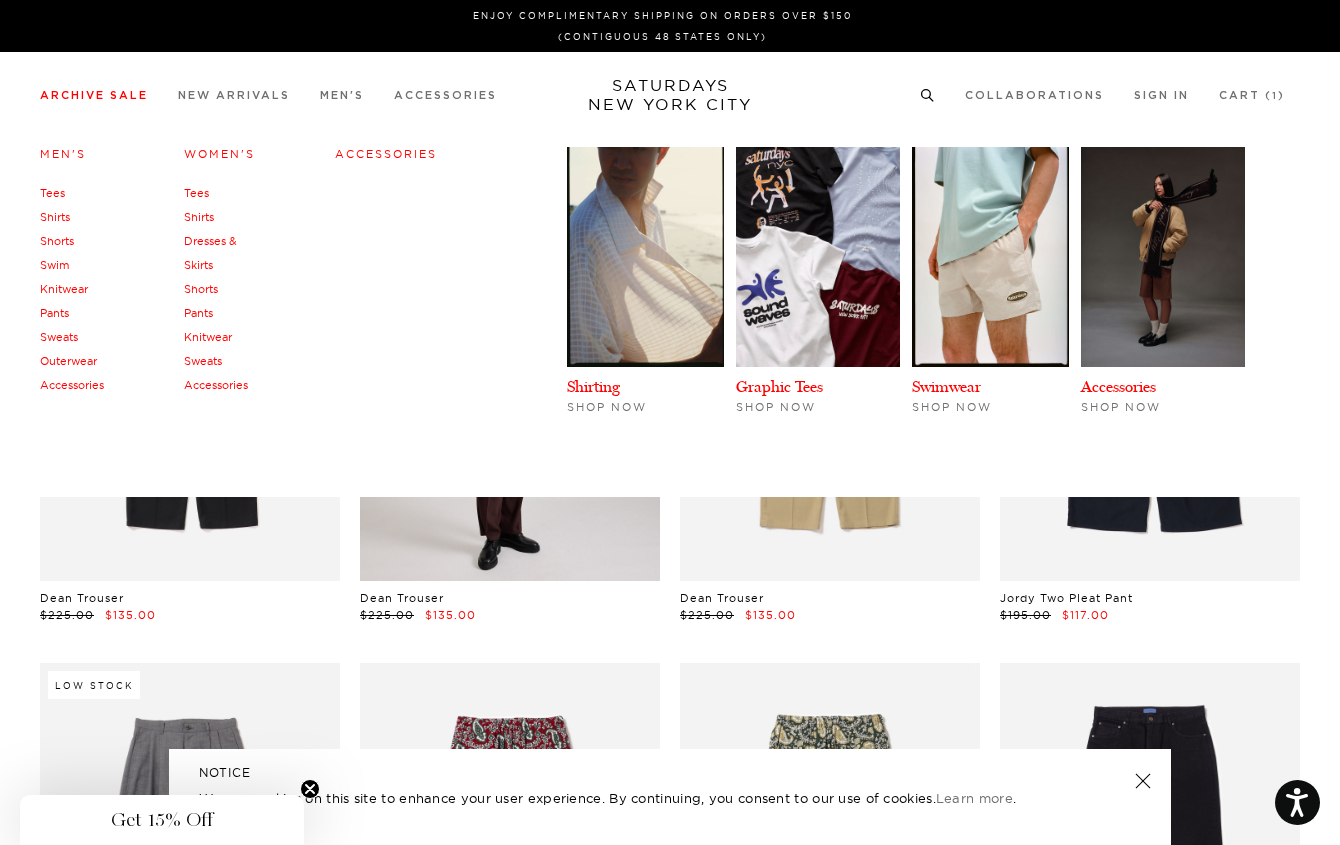 click on "Tees" at bounding box center (52, 193) 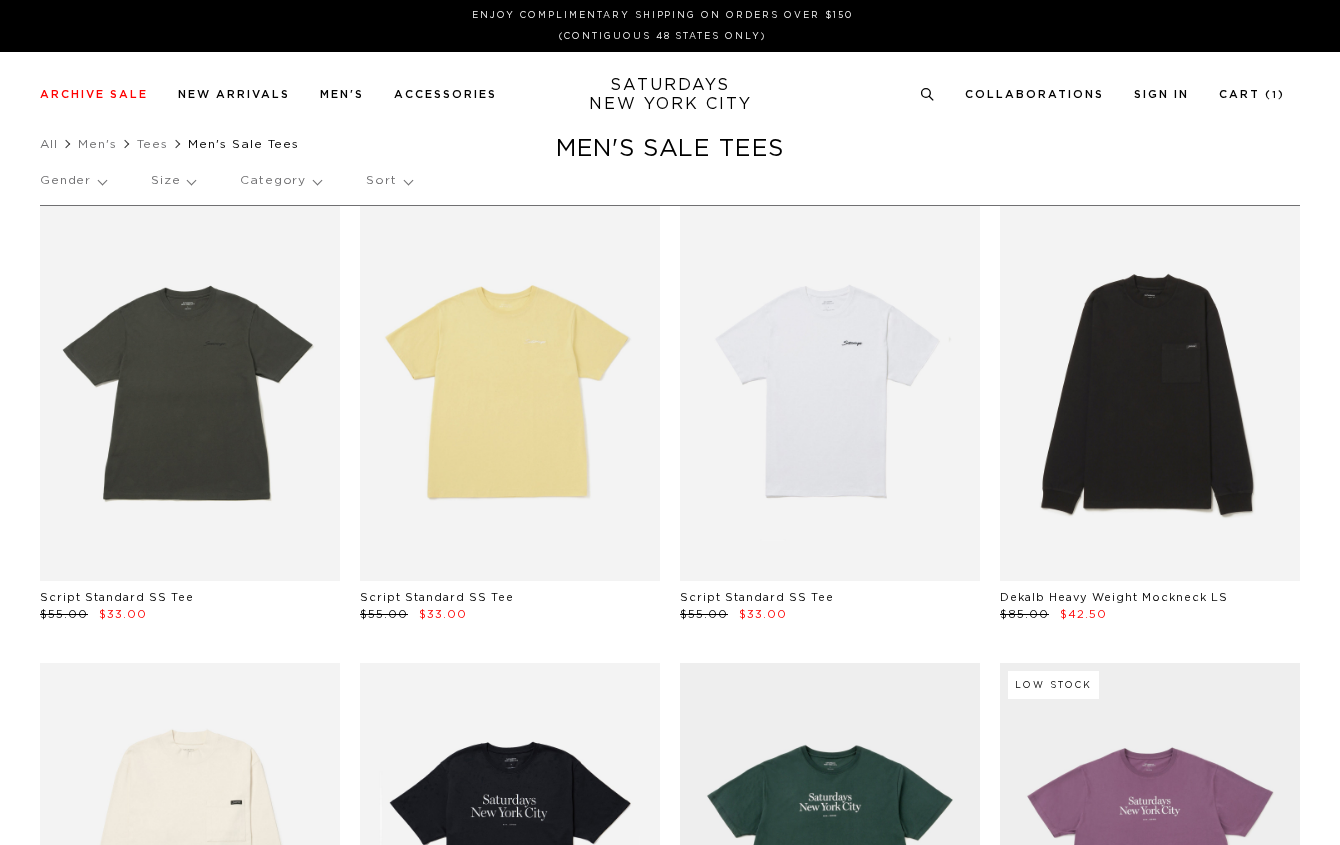 scroll, scrollTop: 0, scrollLeft: 0, axis: both 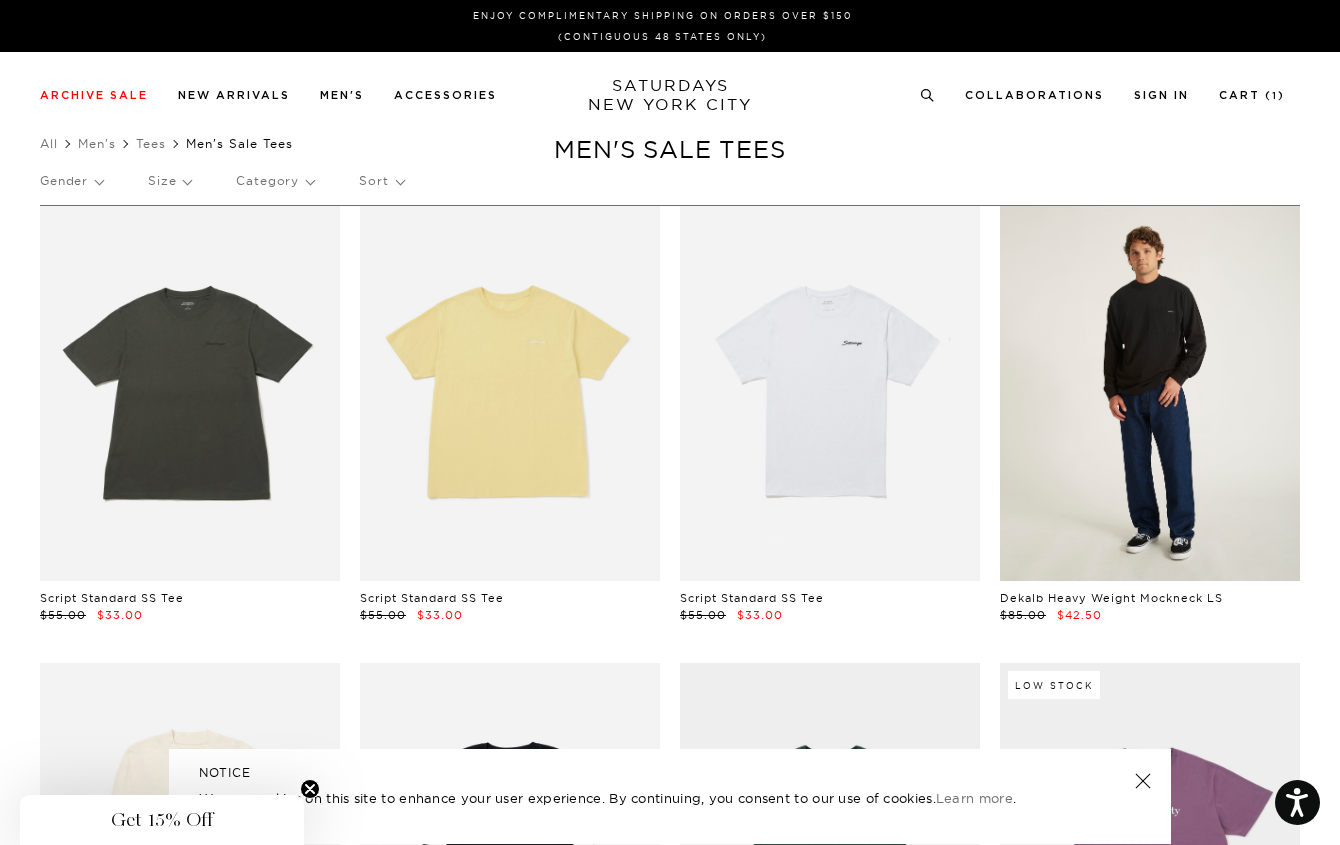 click at bounding box center [1150, 393] 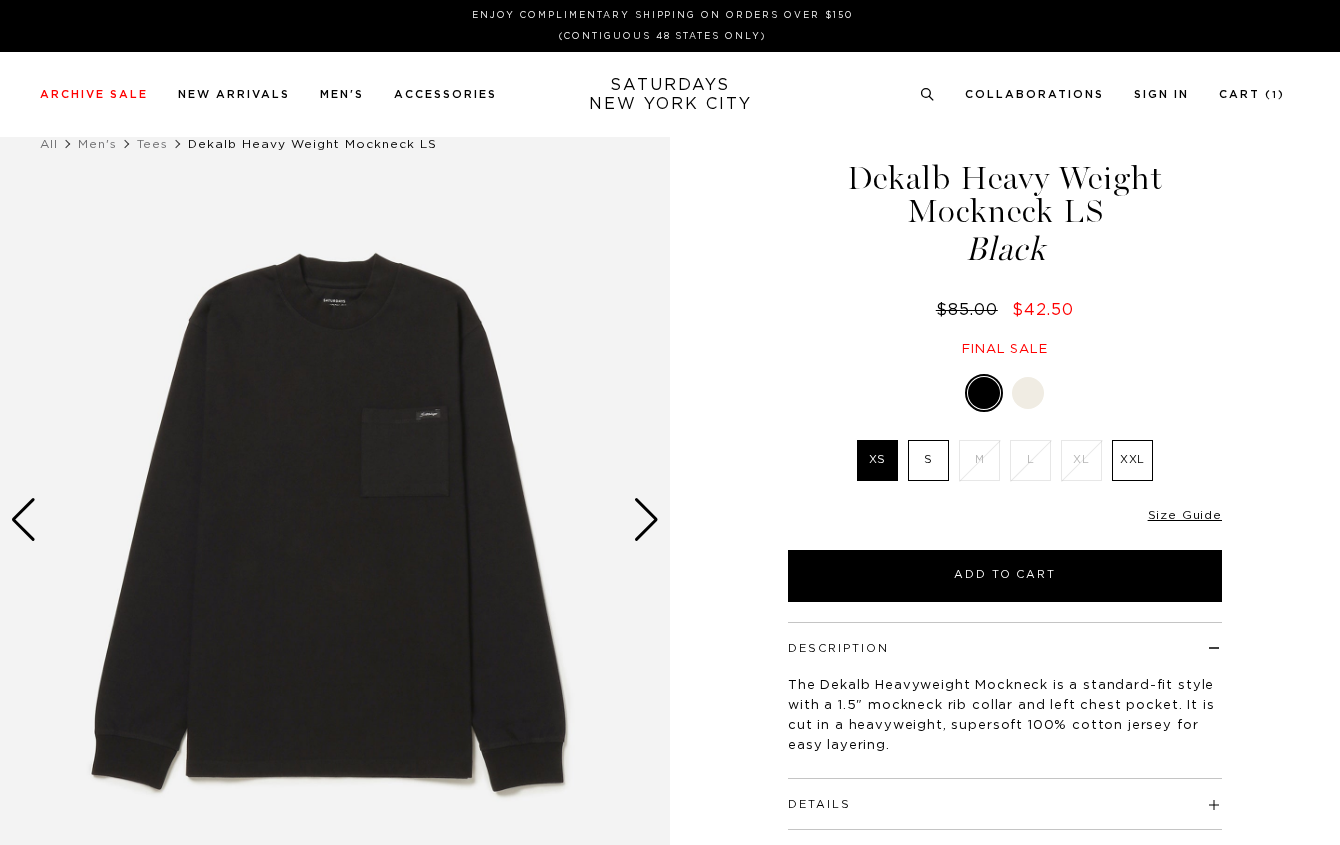 scroll, scrollTop: 0, scrollLeft: 0, axis: both 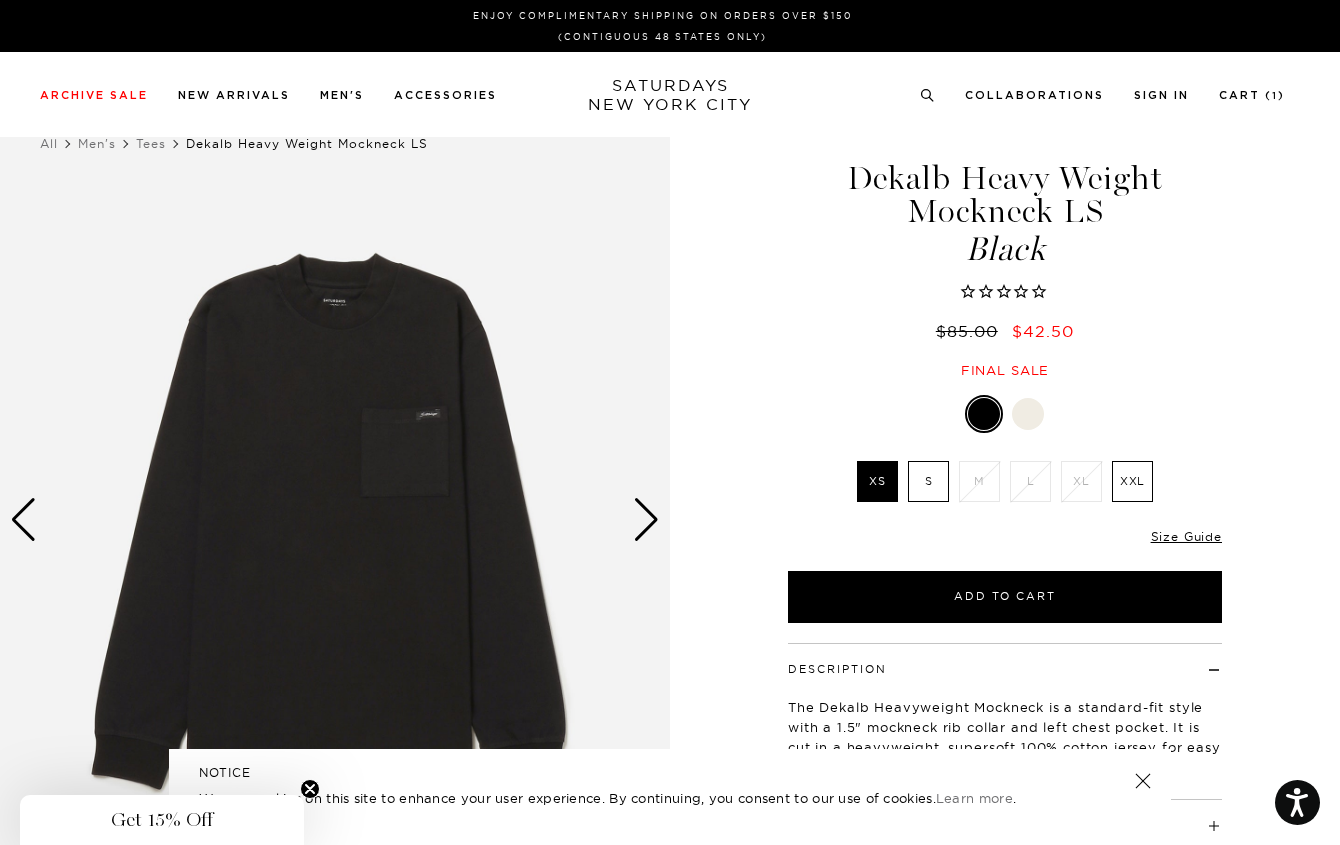 click at bounding box center [646, 520] 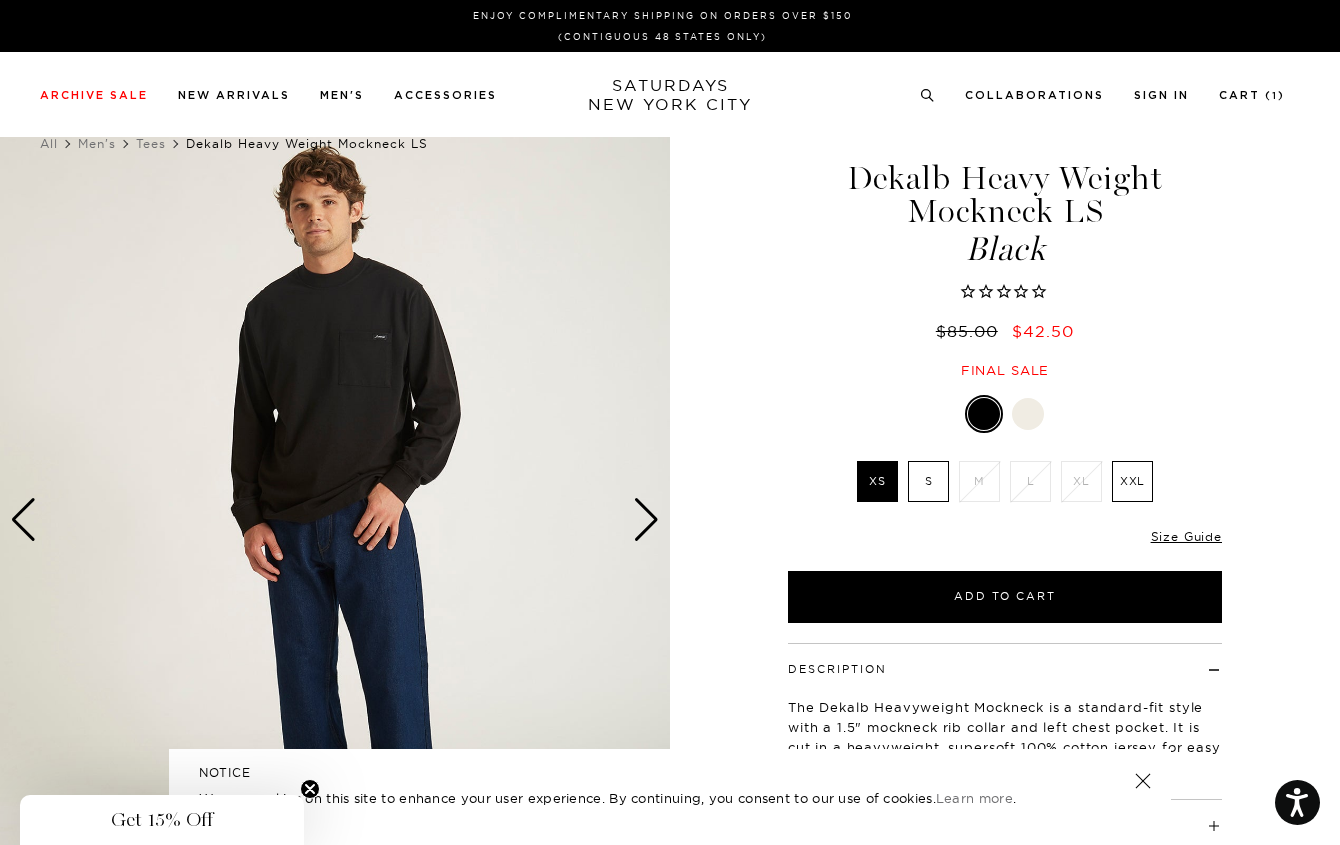 click at bounding box center (646, 520) 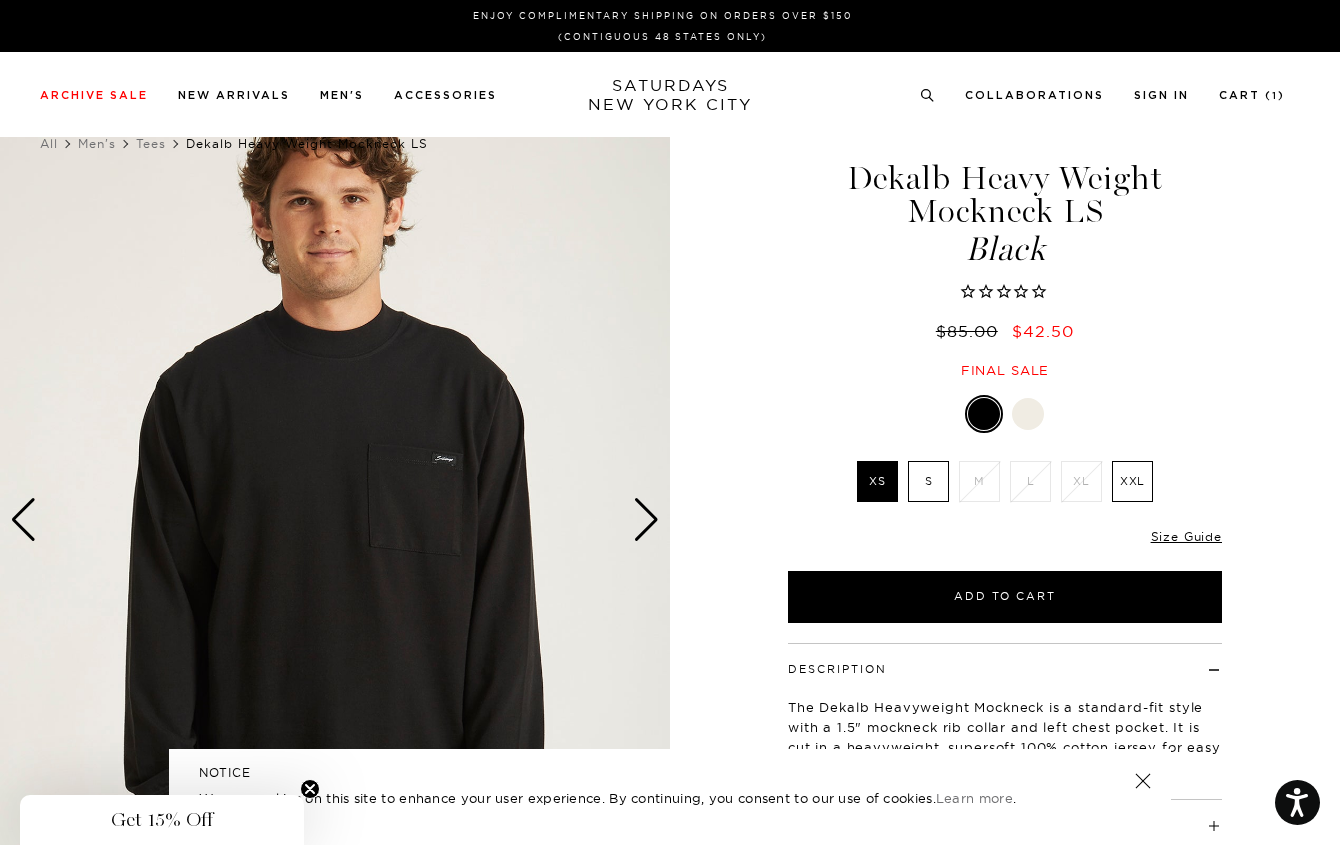 click on "S" at bounding box center [928, 481] 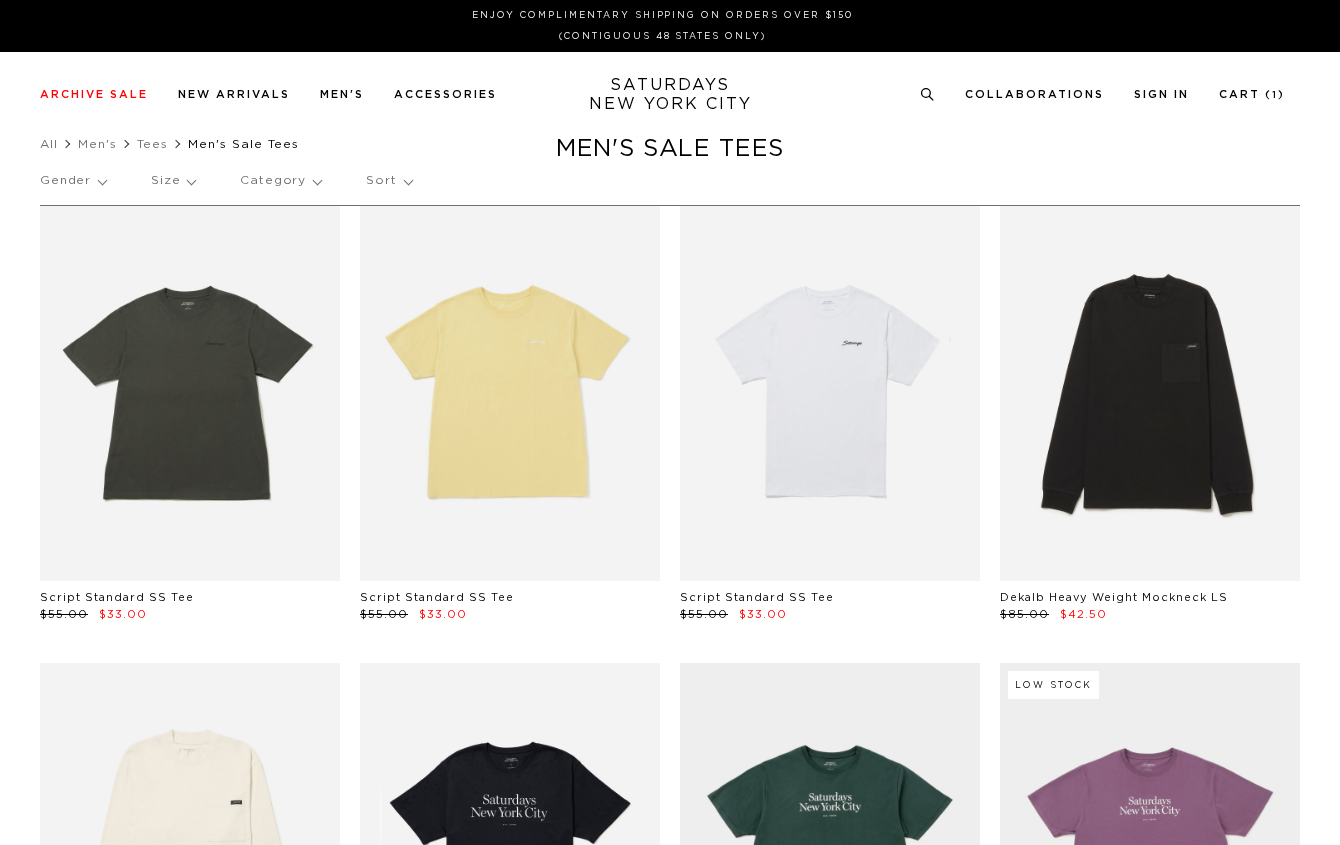 scroll, scrollTop: 0, scrollLeft: 0, axis: both 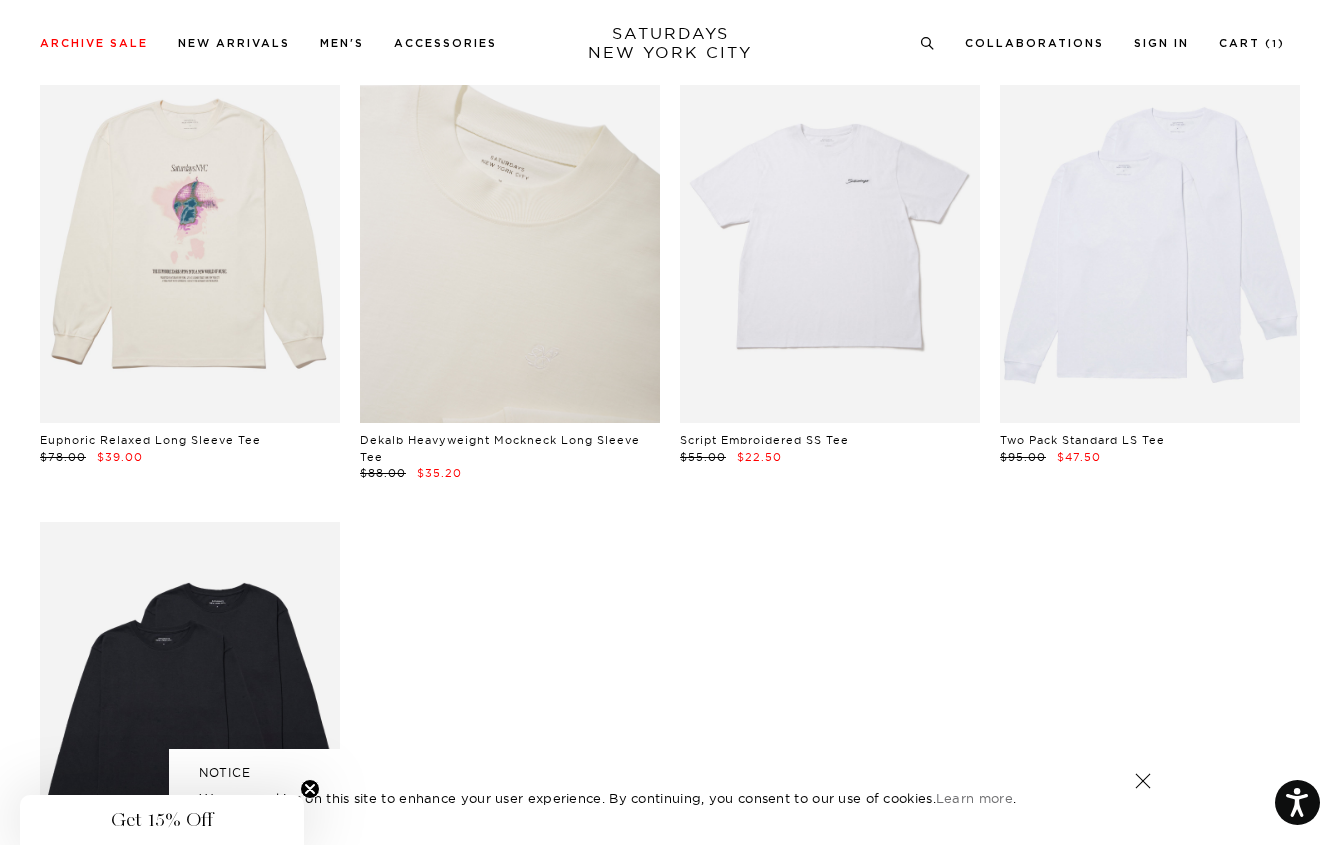 click at bounding box center [510, 235] 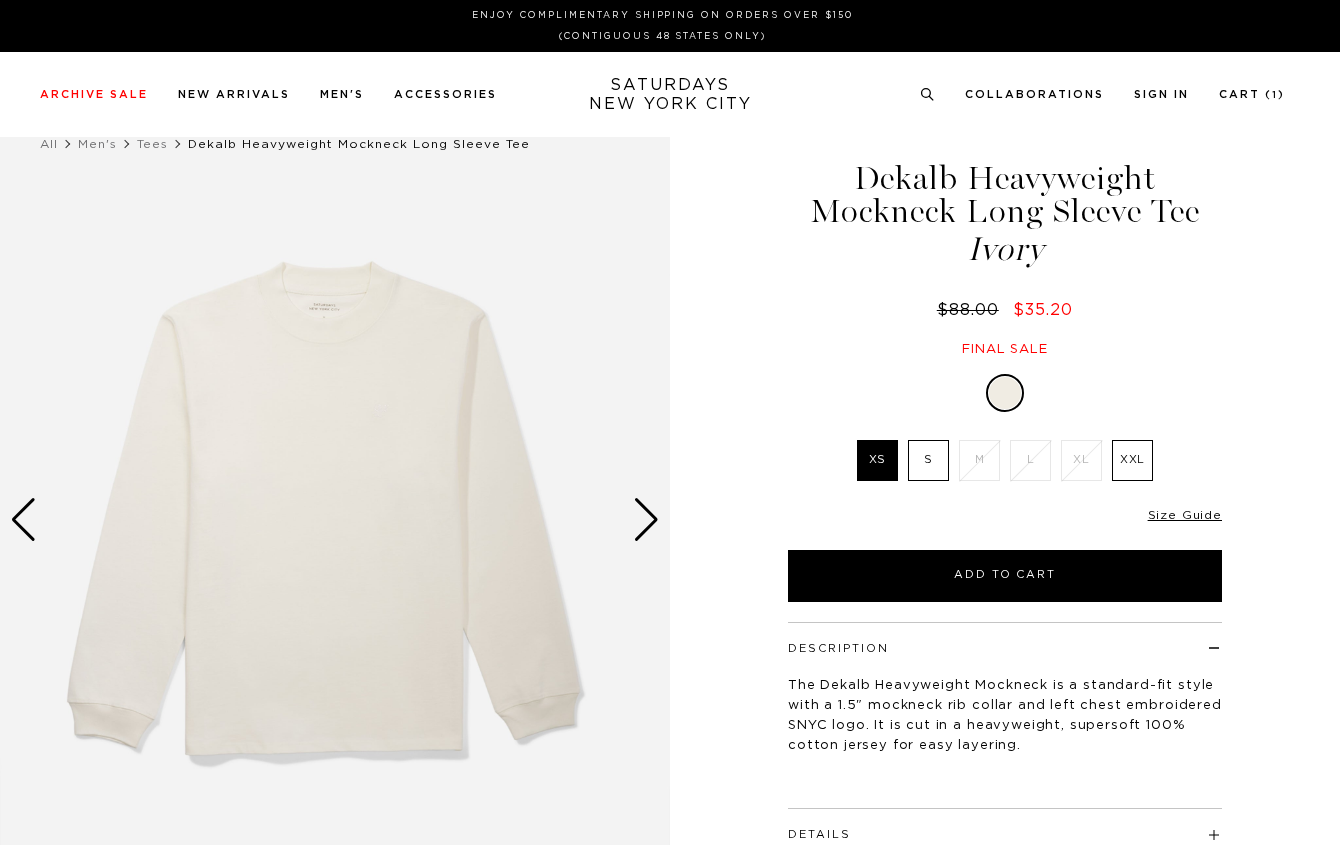 scroll, scrollTop: 0, scrollLeft: 0, axis: both 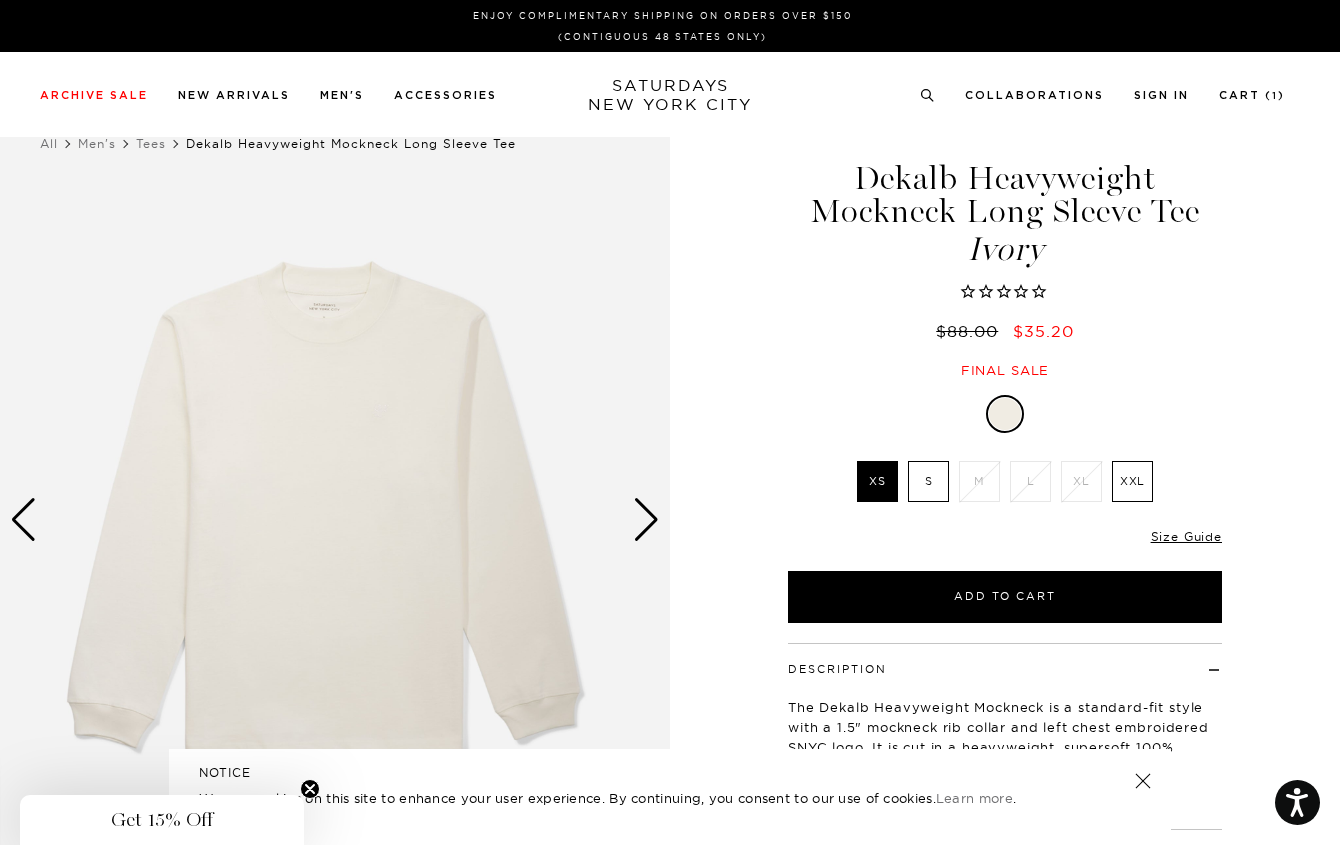 click on "S" at bounding box center [928, 481] 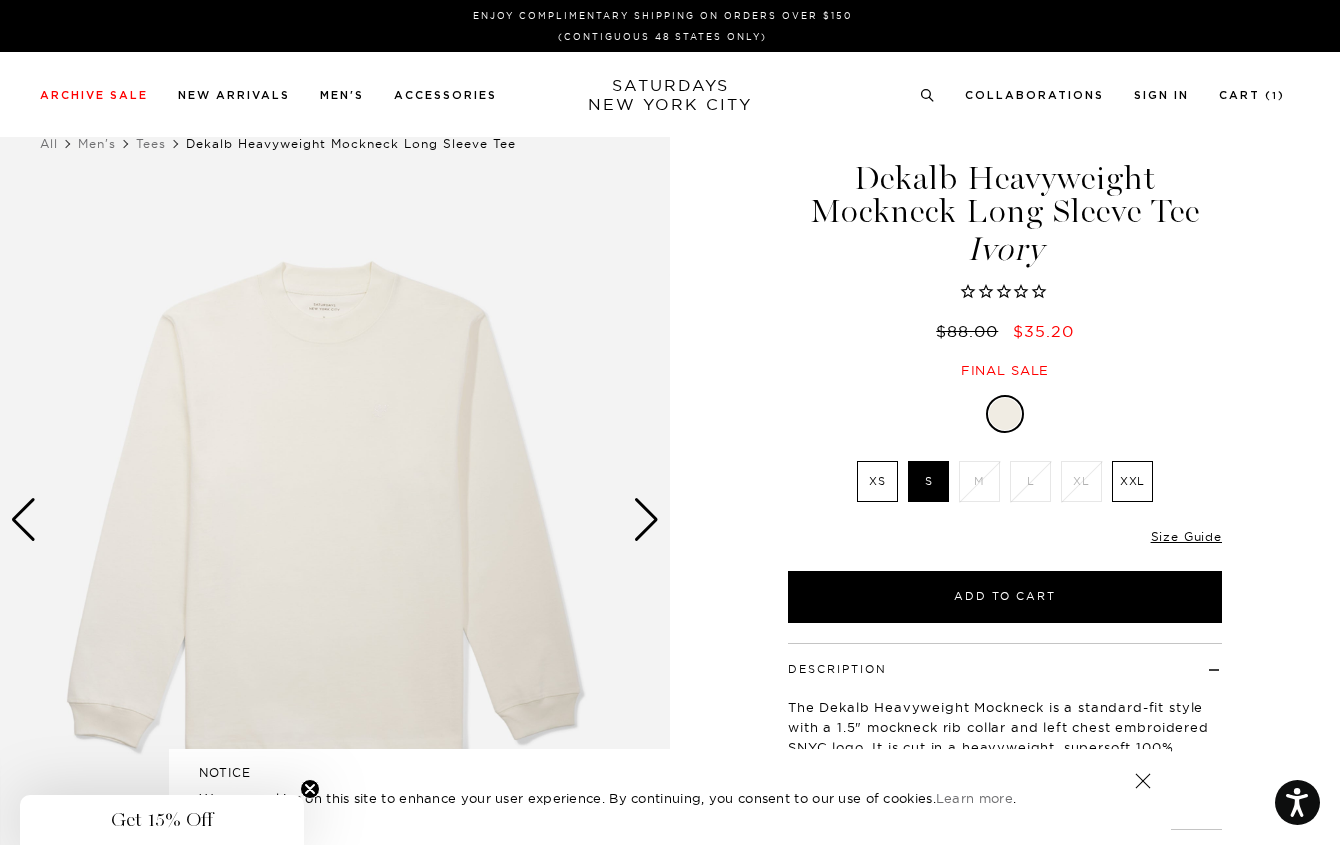 click on "Ivory
XS
S
M
L
XL
XXL
SELECT A SIZE
XS
S" at bounding box center (1005, 509) 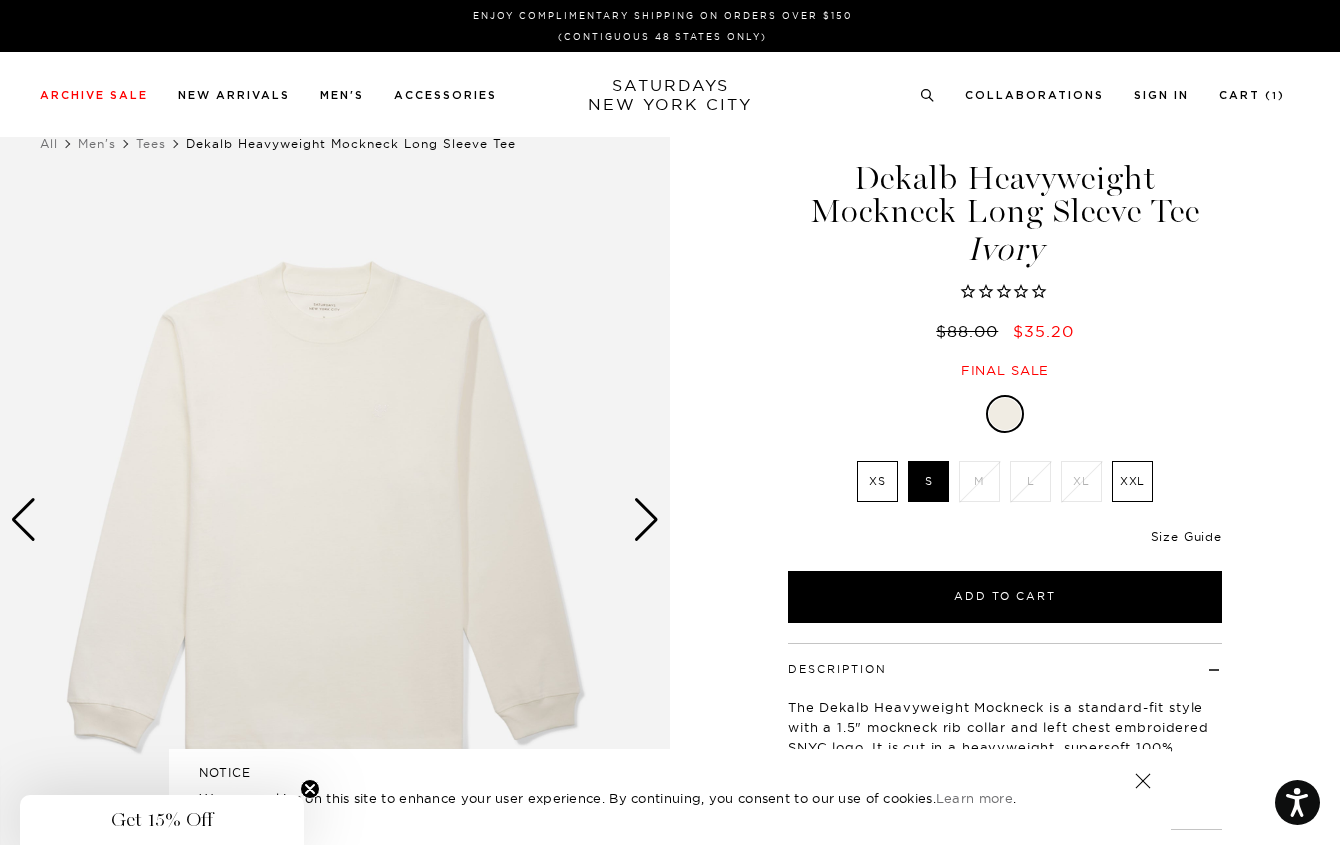 click on "Size Guide" at bounding box center [1186, 536] 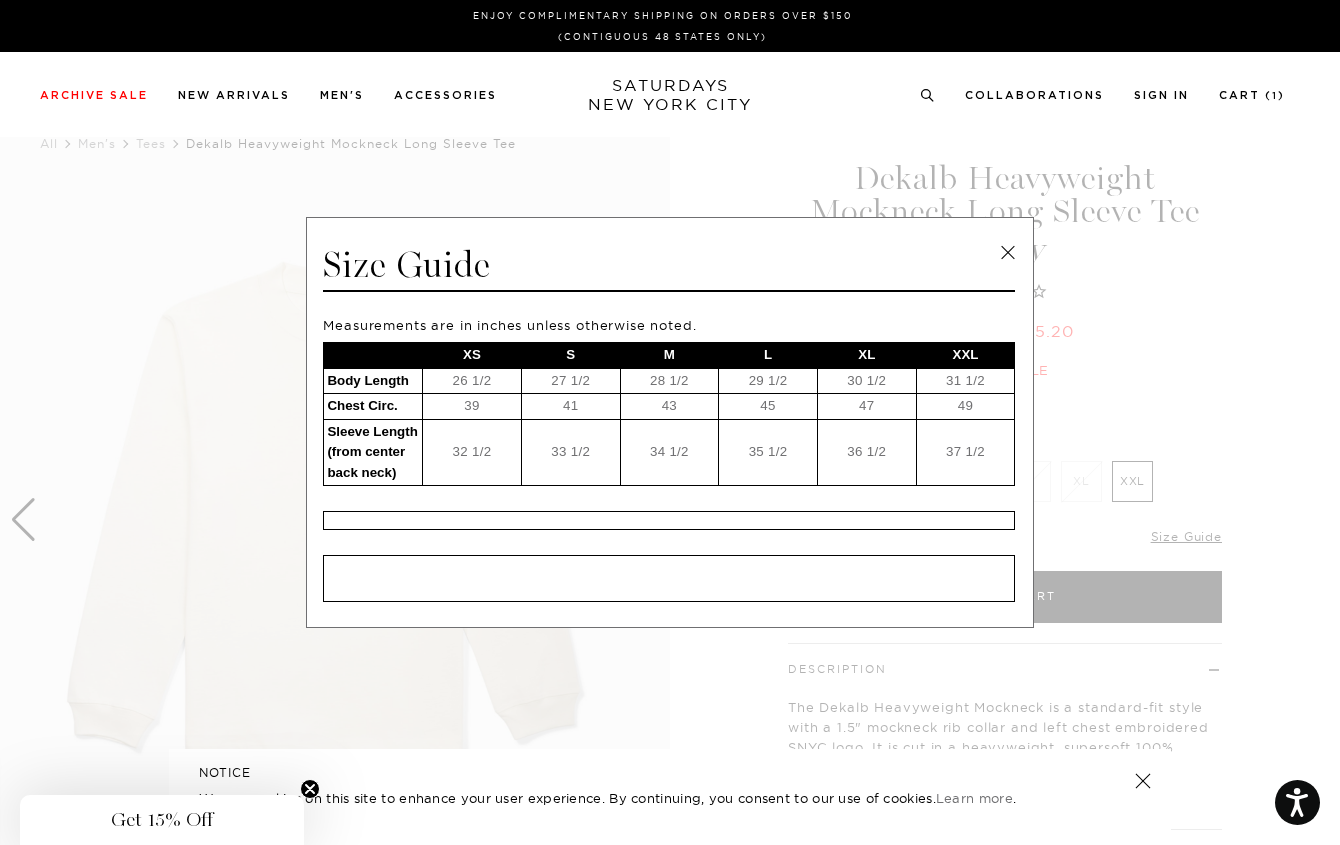 click at bounding box center [662, 422] 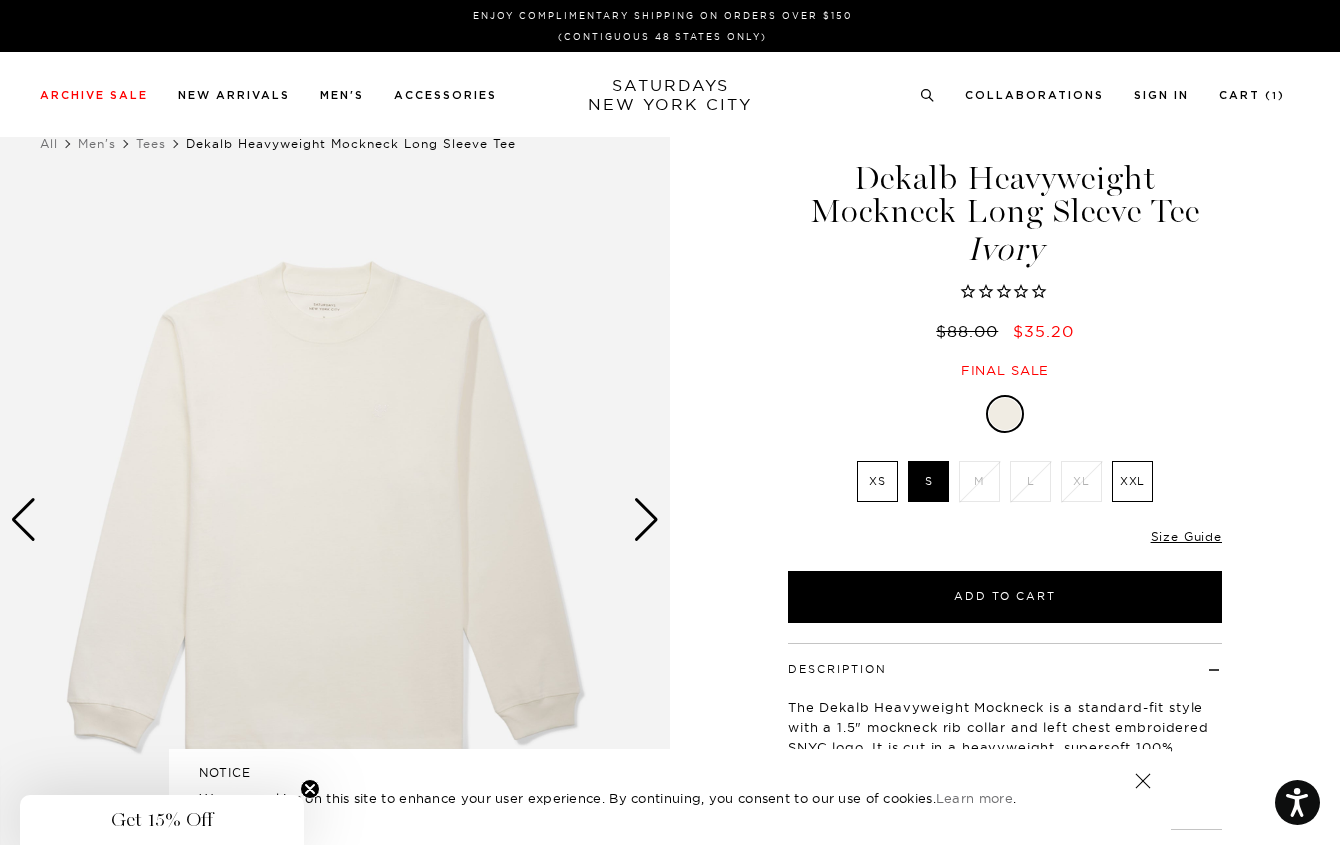 click at bounding box center (335, 520) 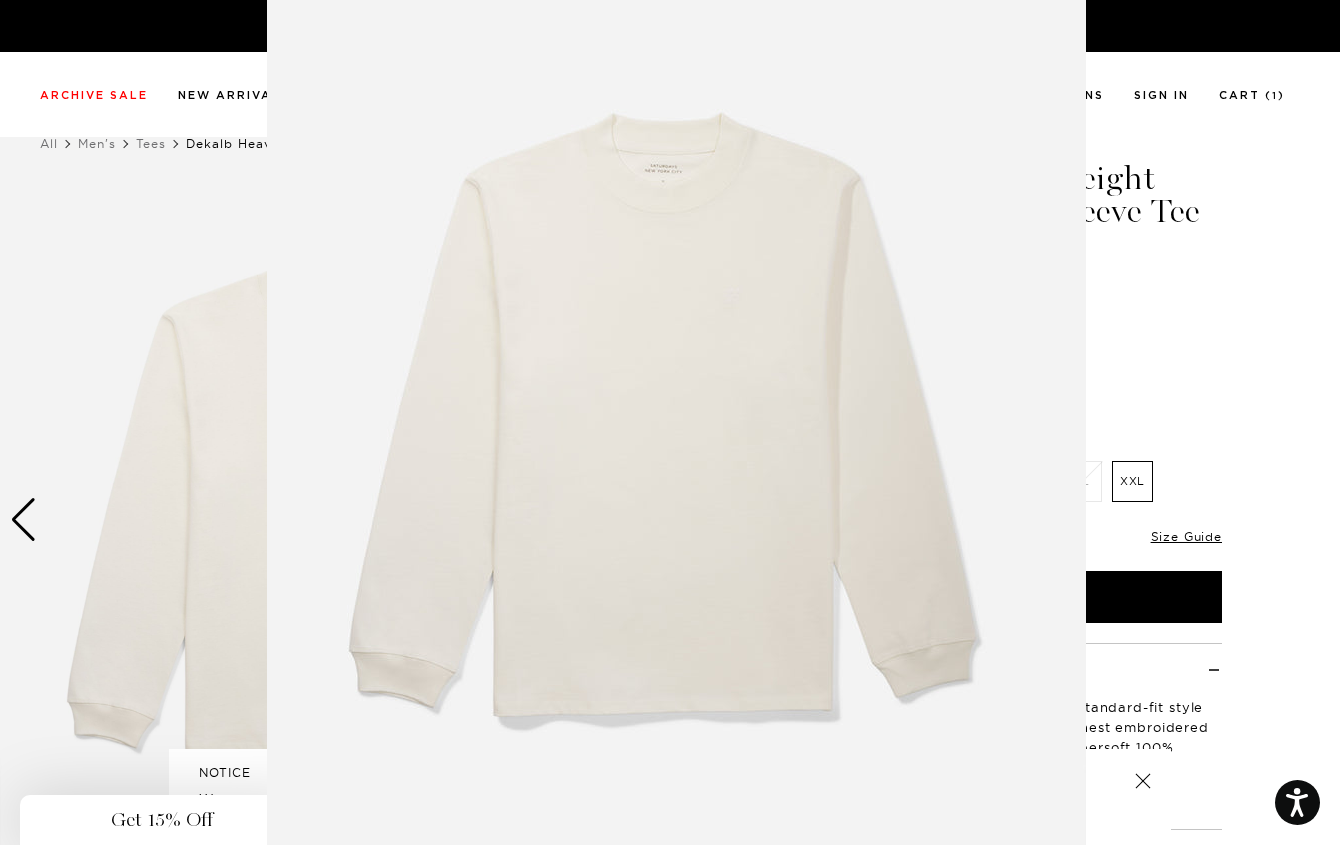 scroll, scrollTop: 80, scrollLeft: 0, axis: vertical 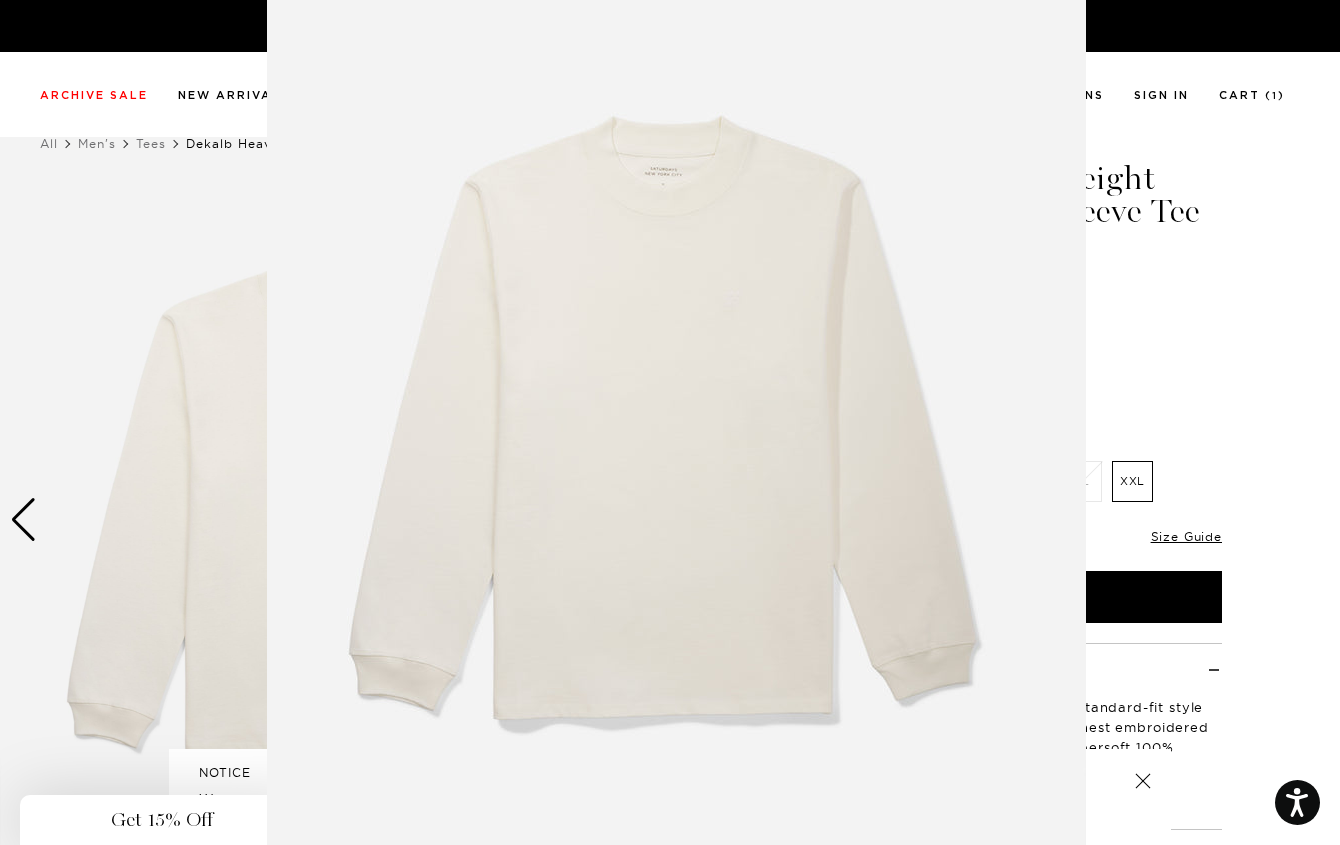 click at bounding box center [676, 432] 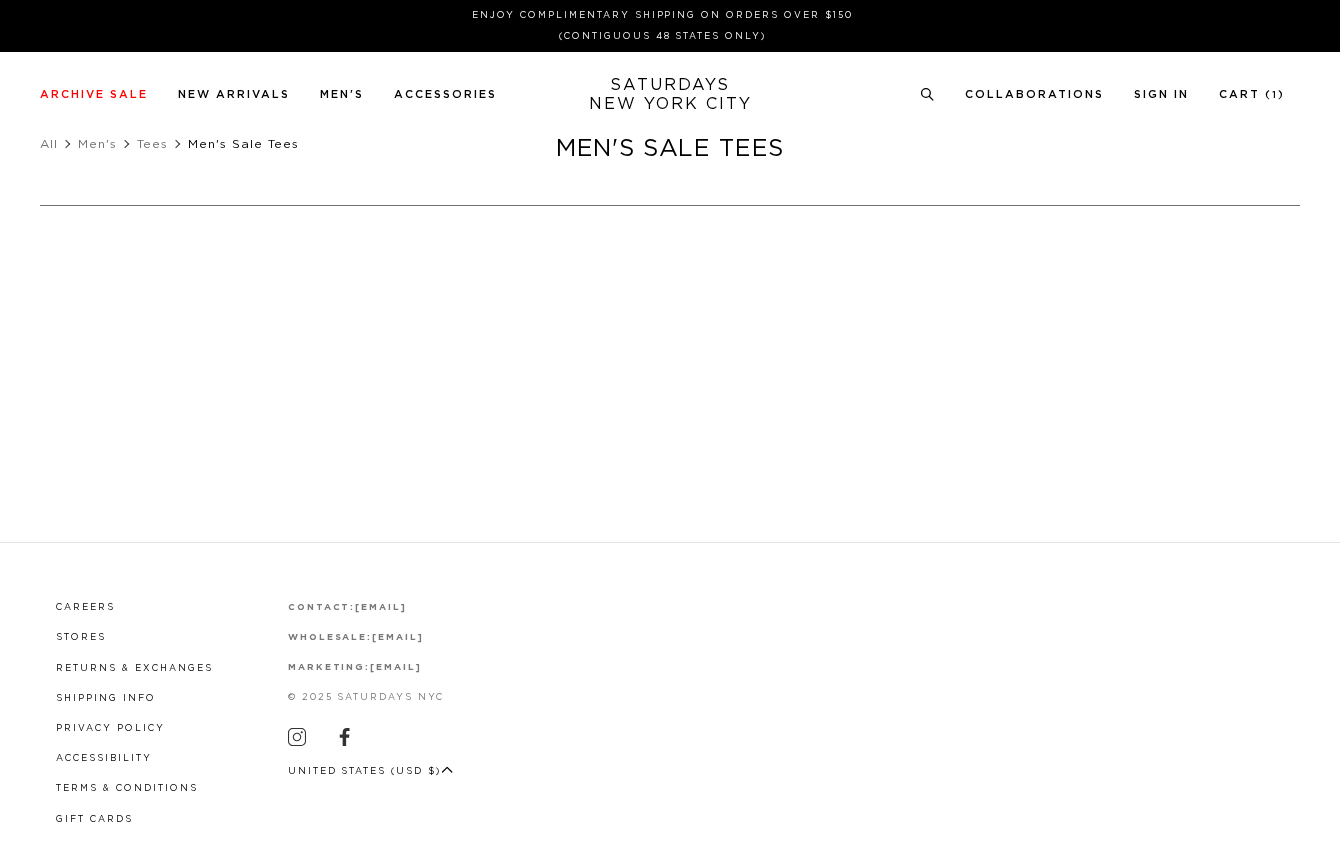 scroll, scrollTop: 6557, scrollLeft: 0, axis: vertical 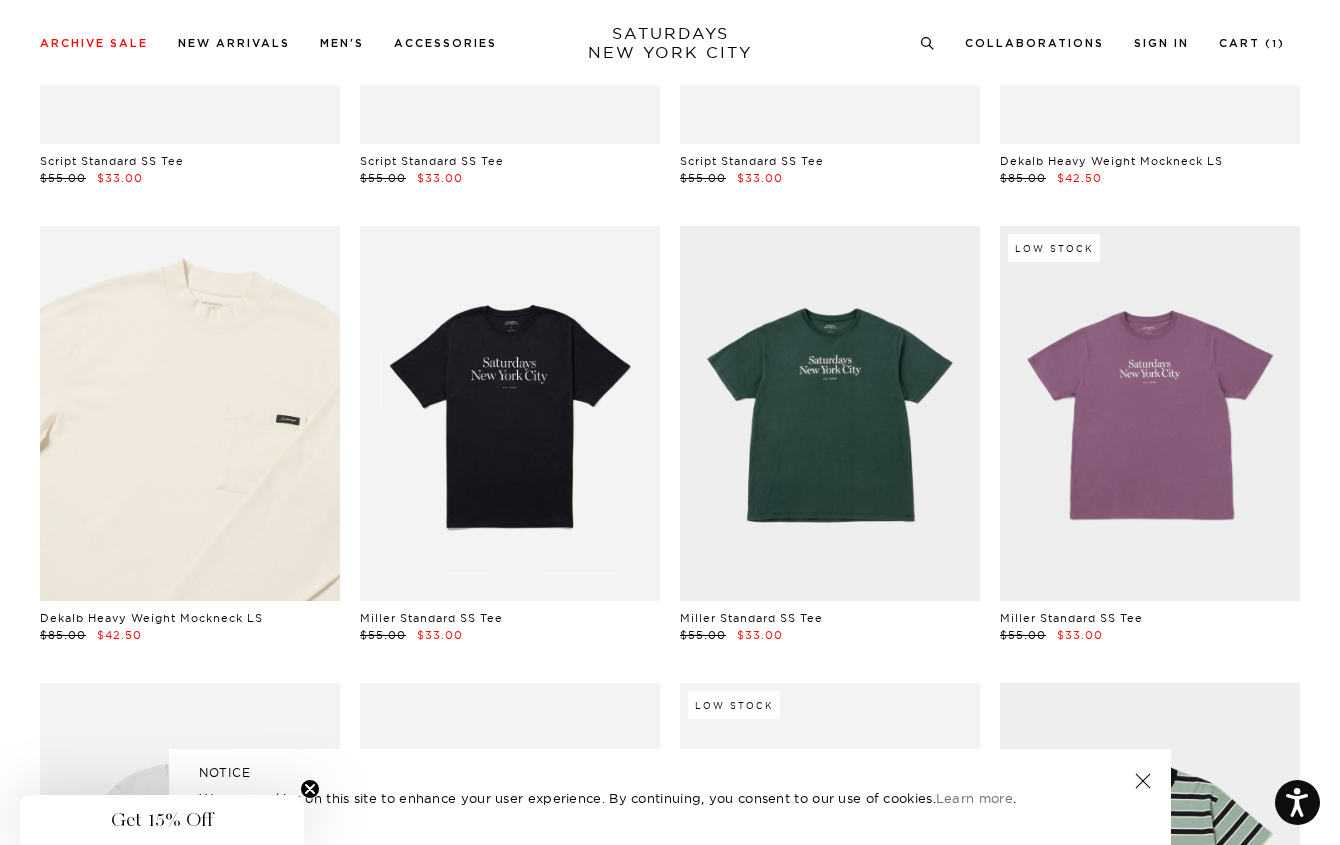 click at bounding box center (190, 413) 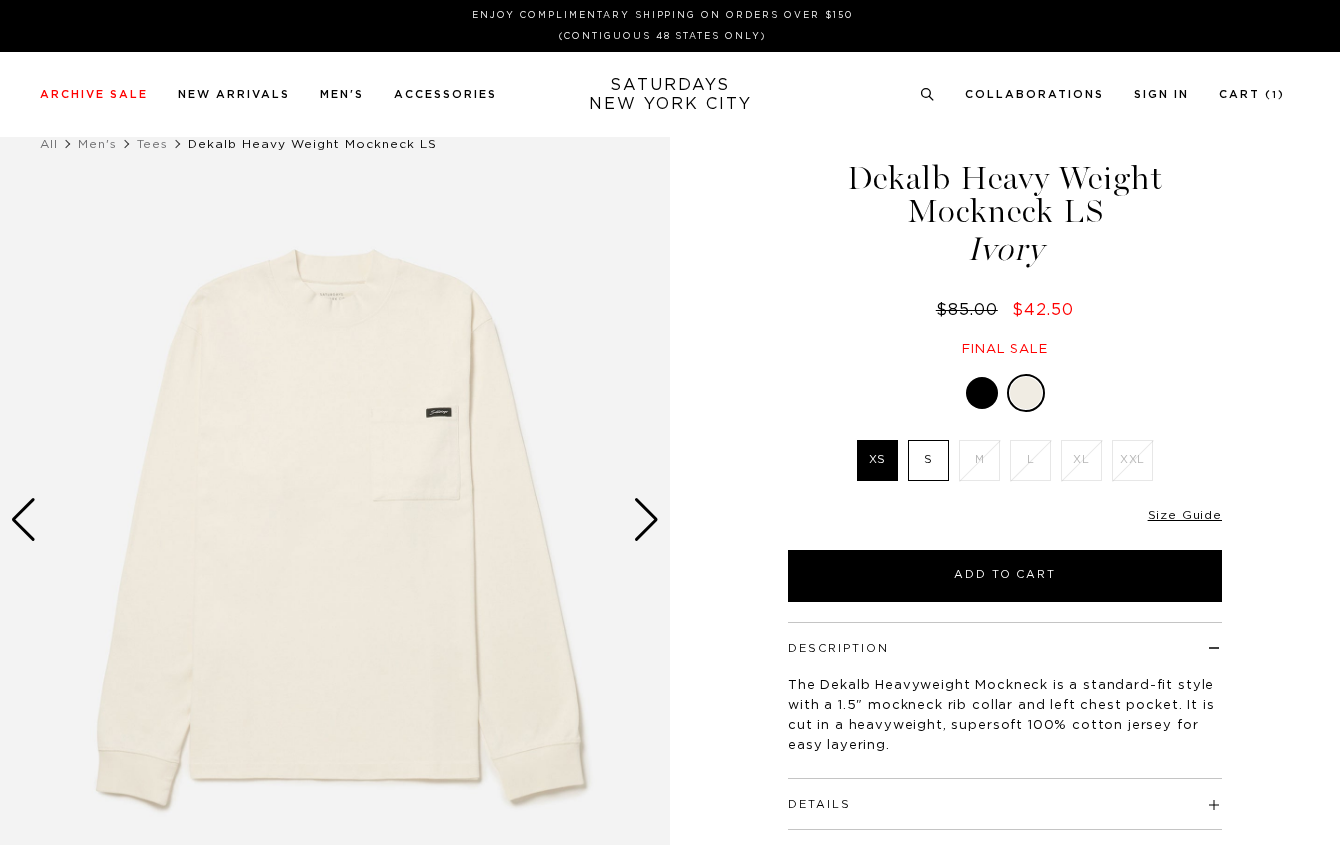 scroll, scrollTop: 0, scrollLeft: 0, axis: both 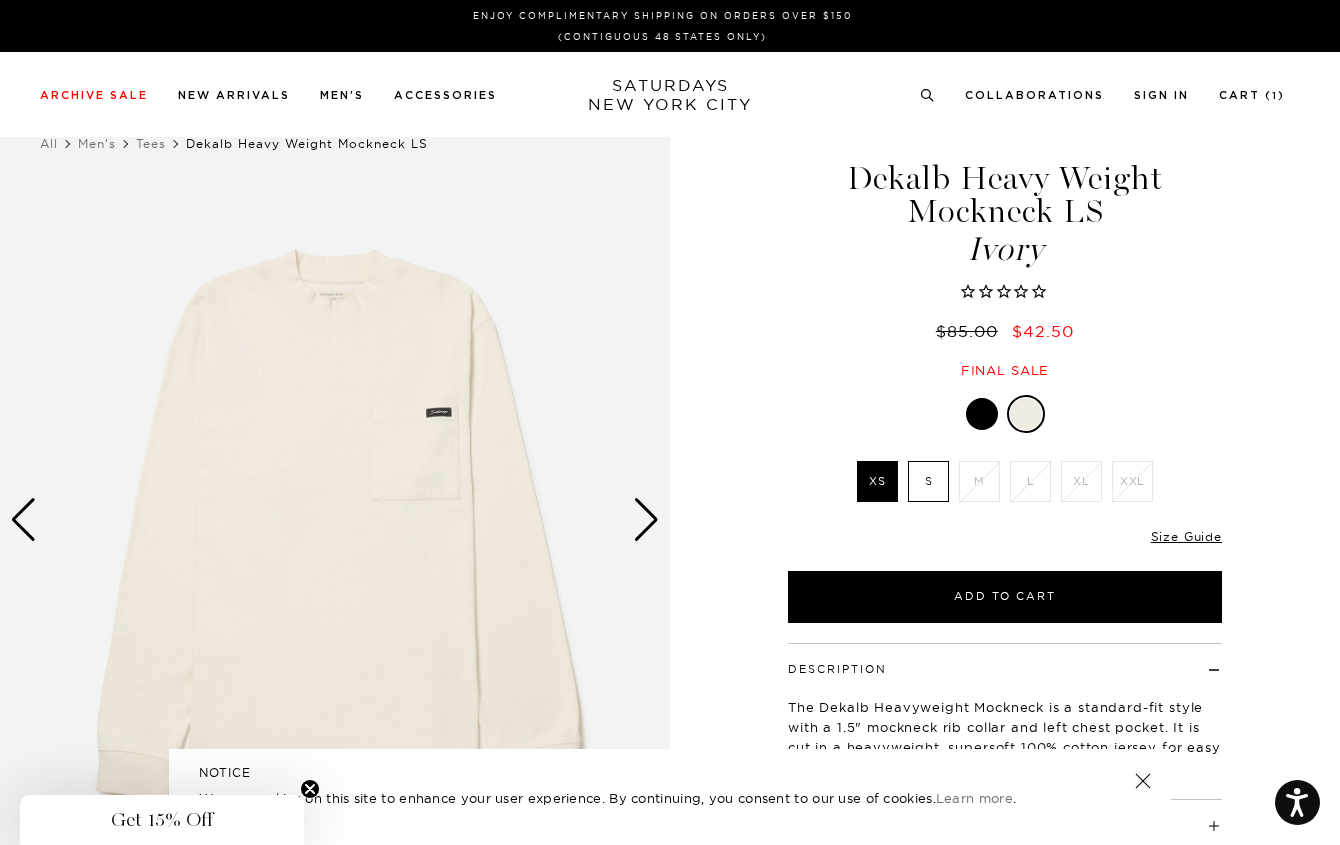 click on "M" at bounding box center (979, 481) 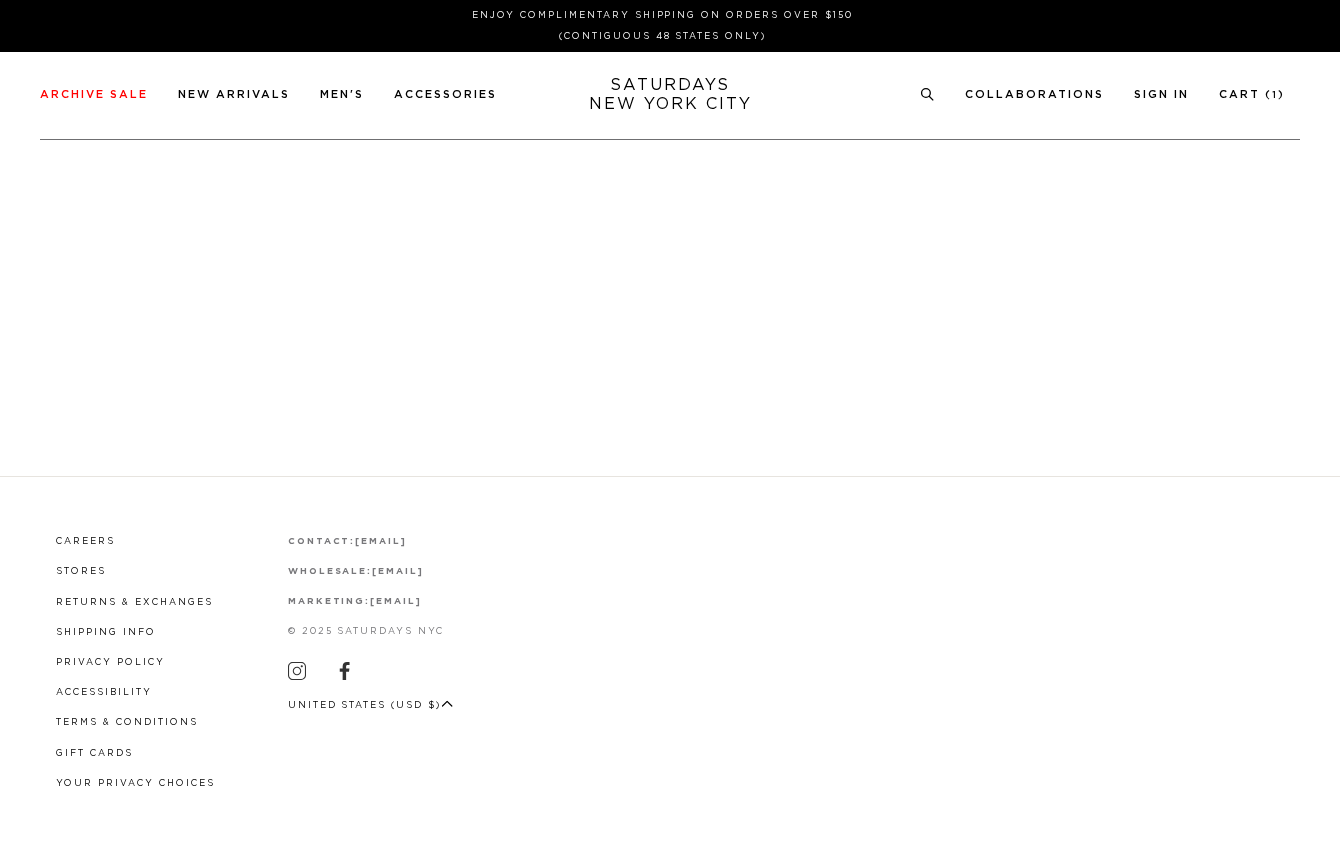 scroll, scrollTop: 437, scrollLeft: 0, axis: vertical 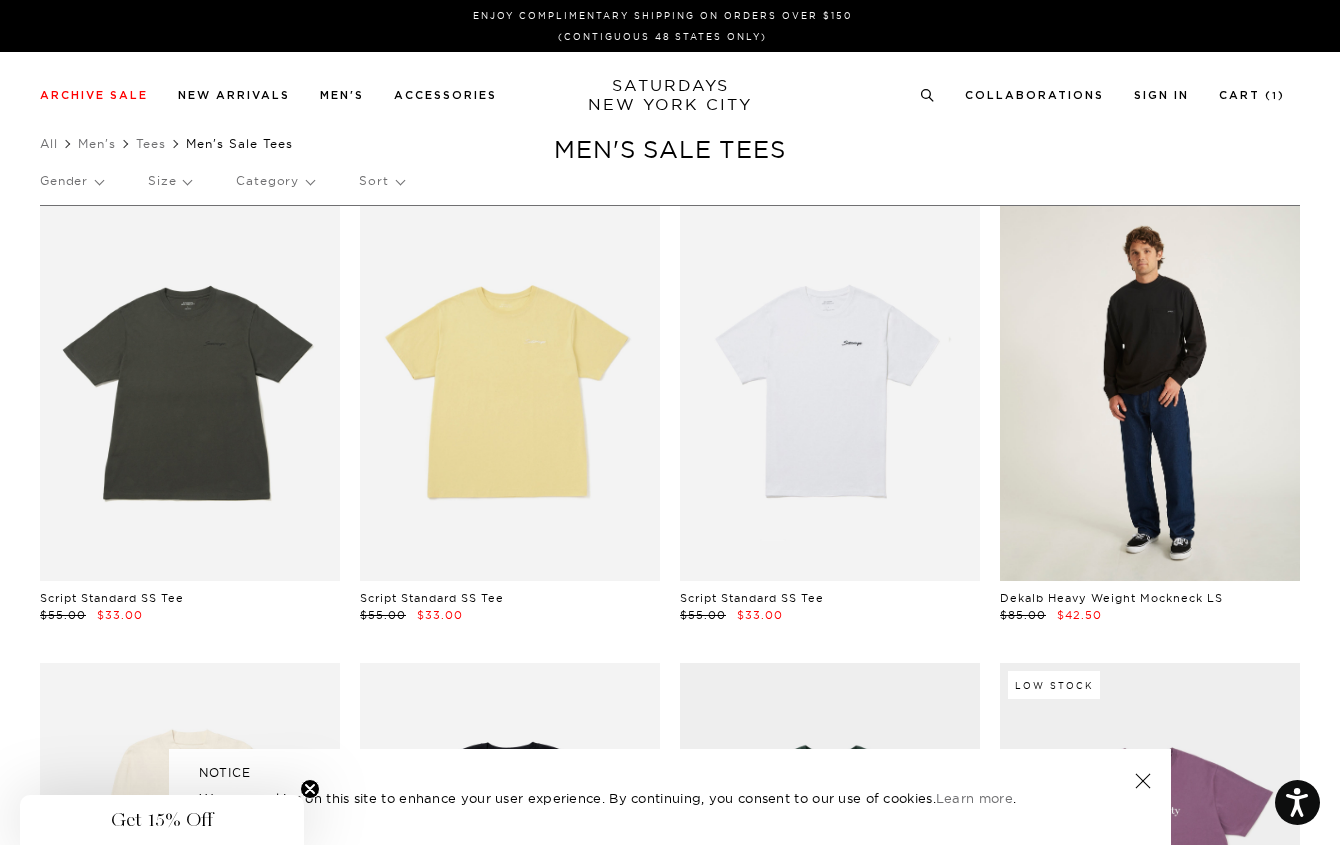 click at bounding box center (1150, 393) 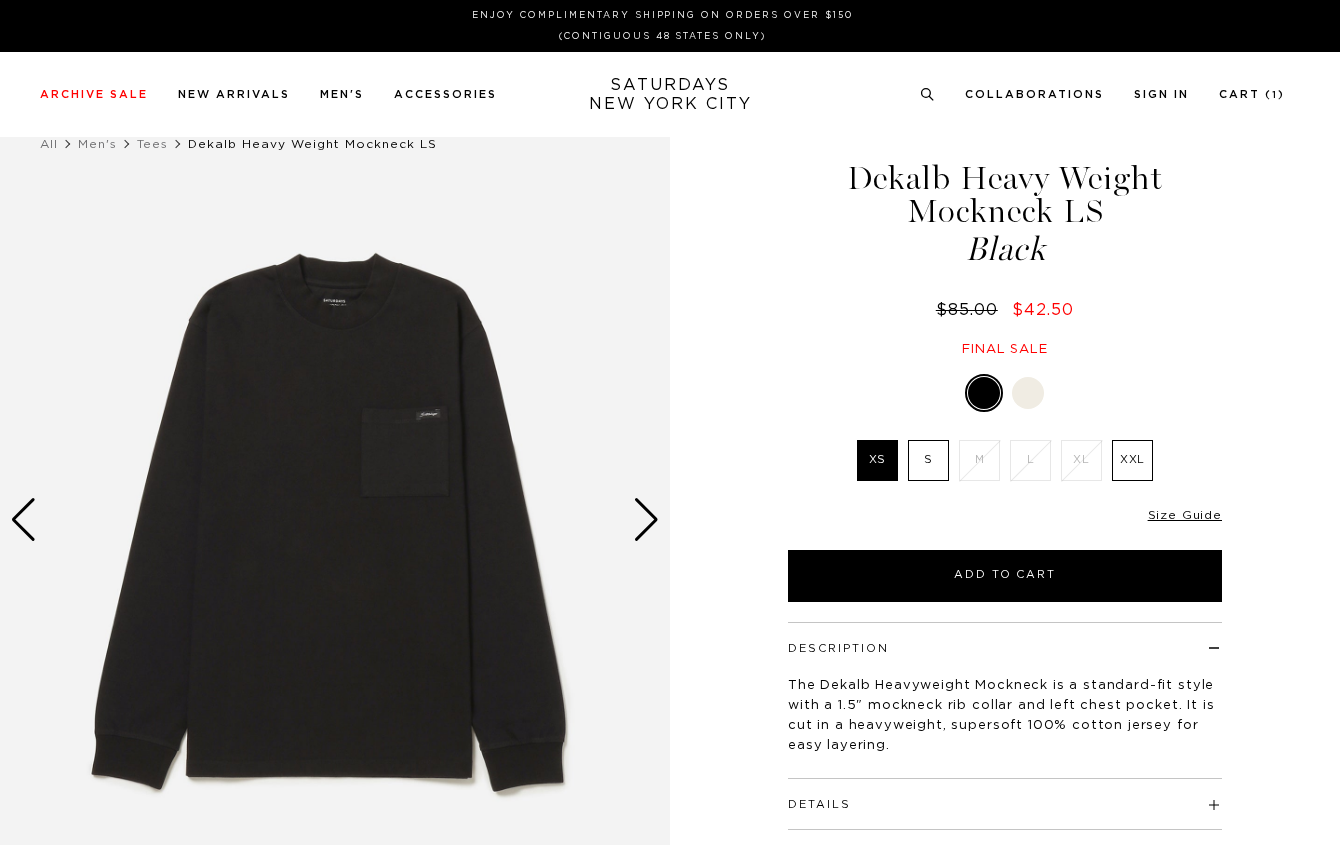 scroll, scrollTop: 0, scrollLeft: 0, axis: both 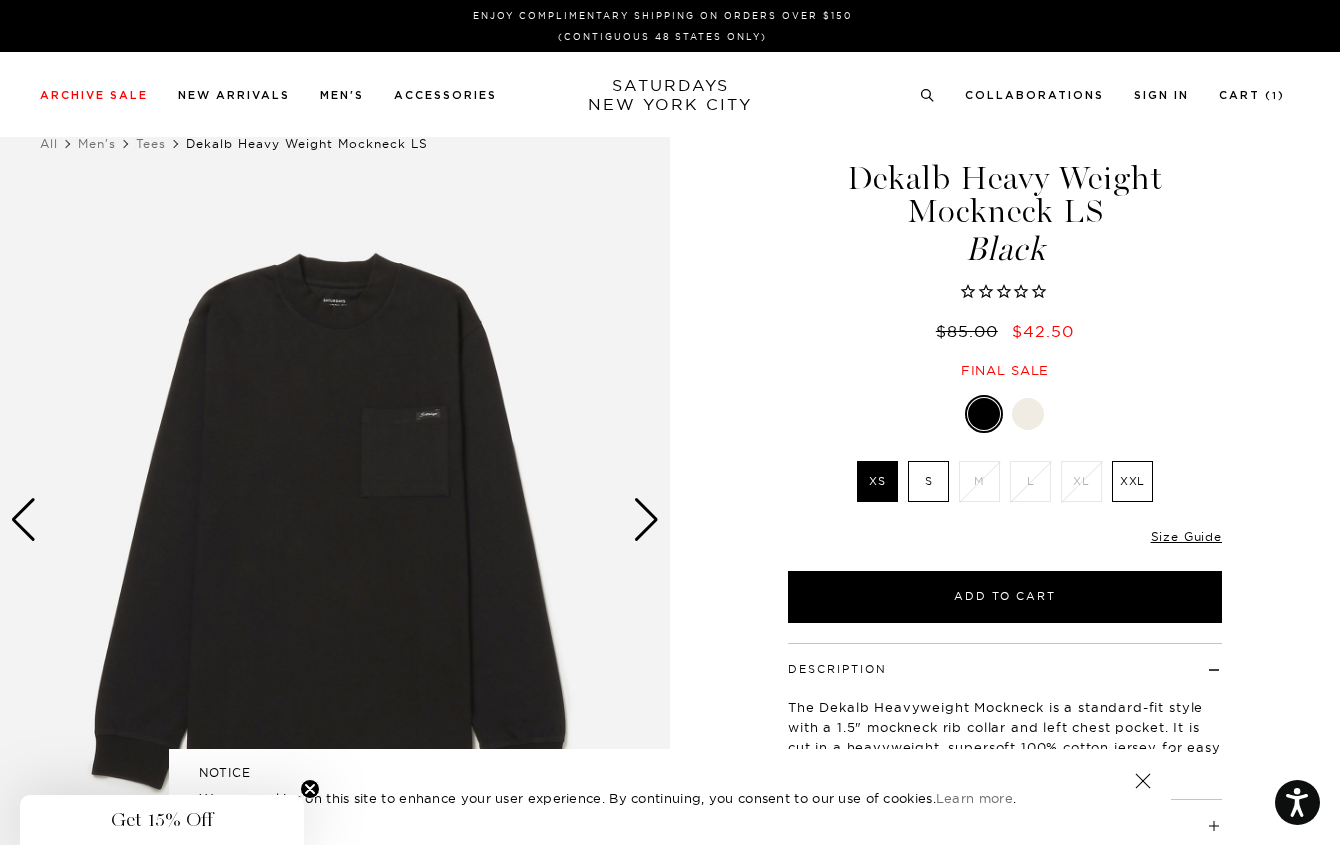 click at bounding box center (1028, 414) 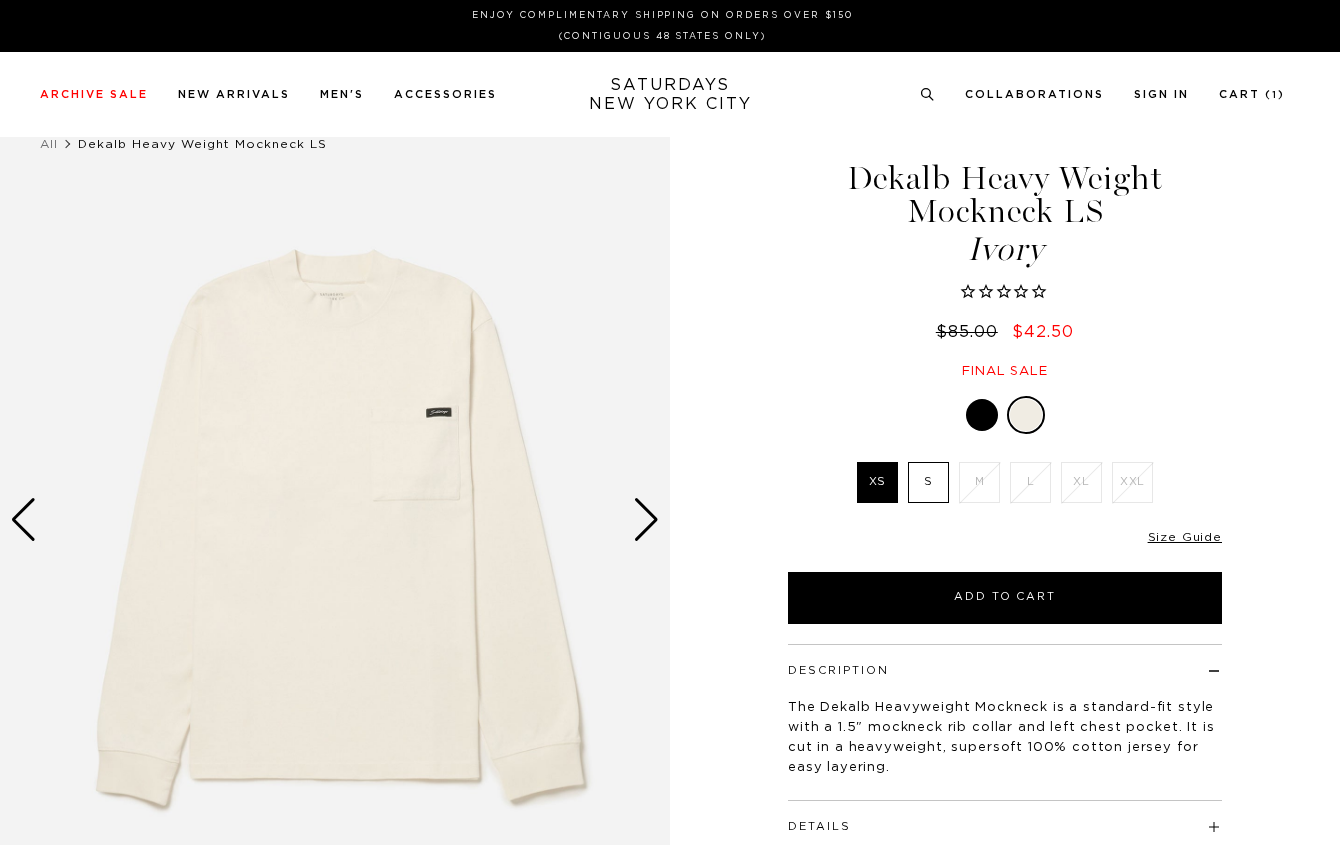 scroll, scrollTop: 0, scrollLeft: 0, axis: both 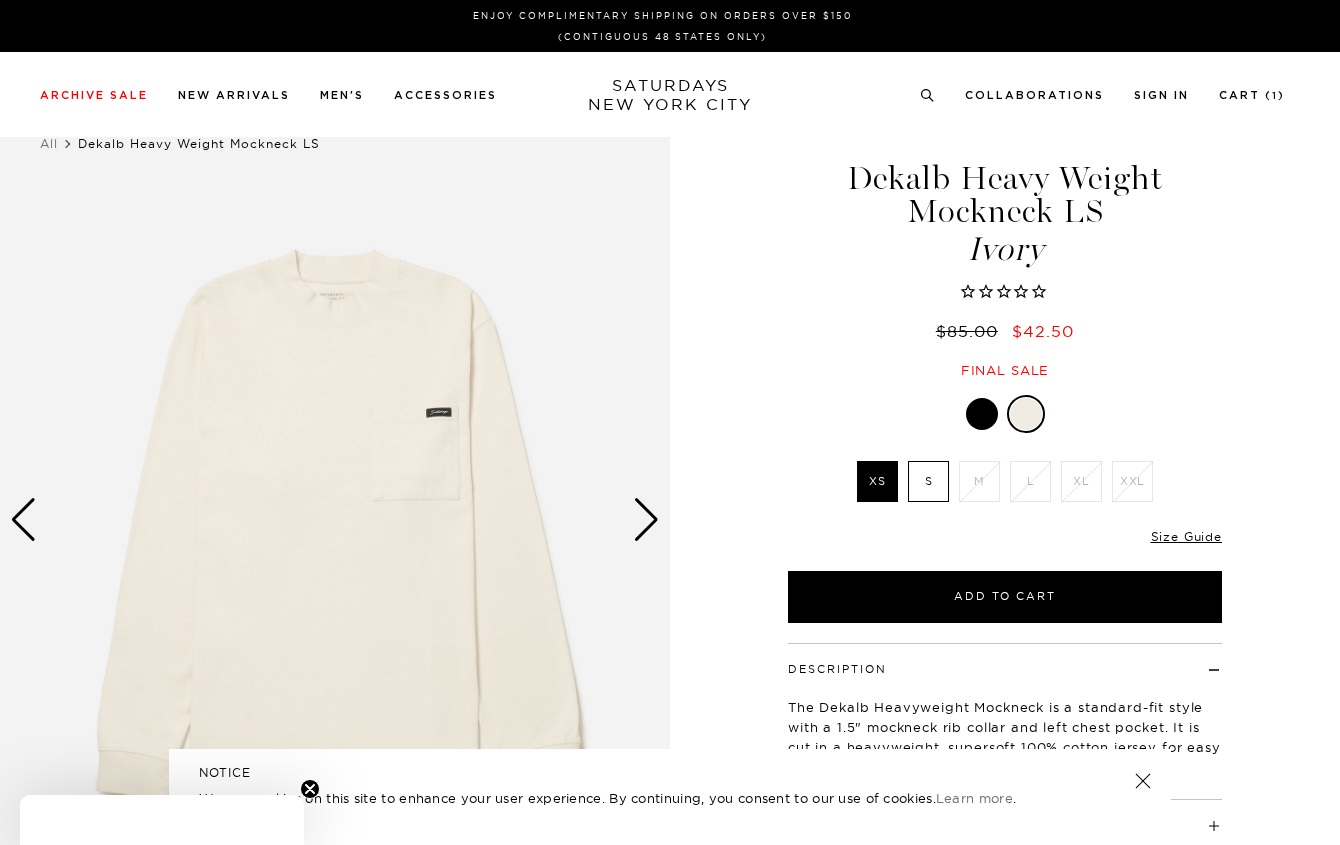 click at bounding box center (982, 414) 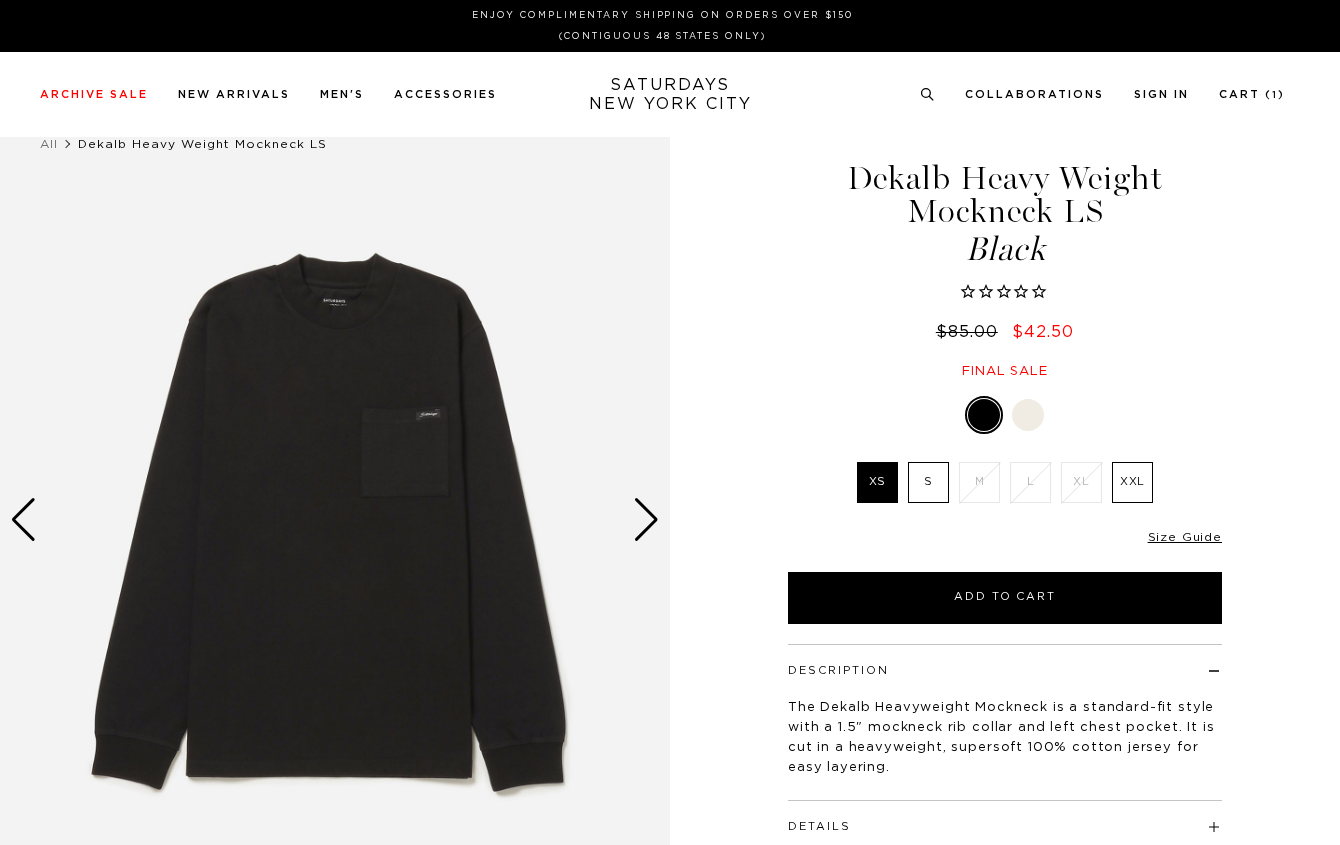 scroll, scrollTop: 0, scrollLeft: 0, axis: both 